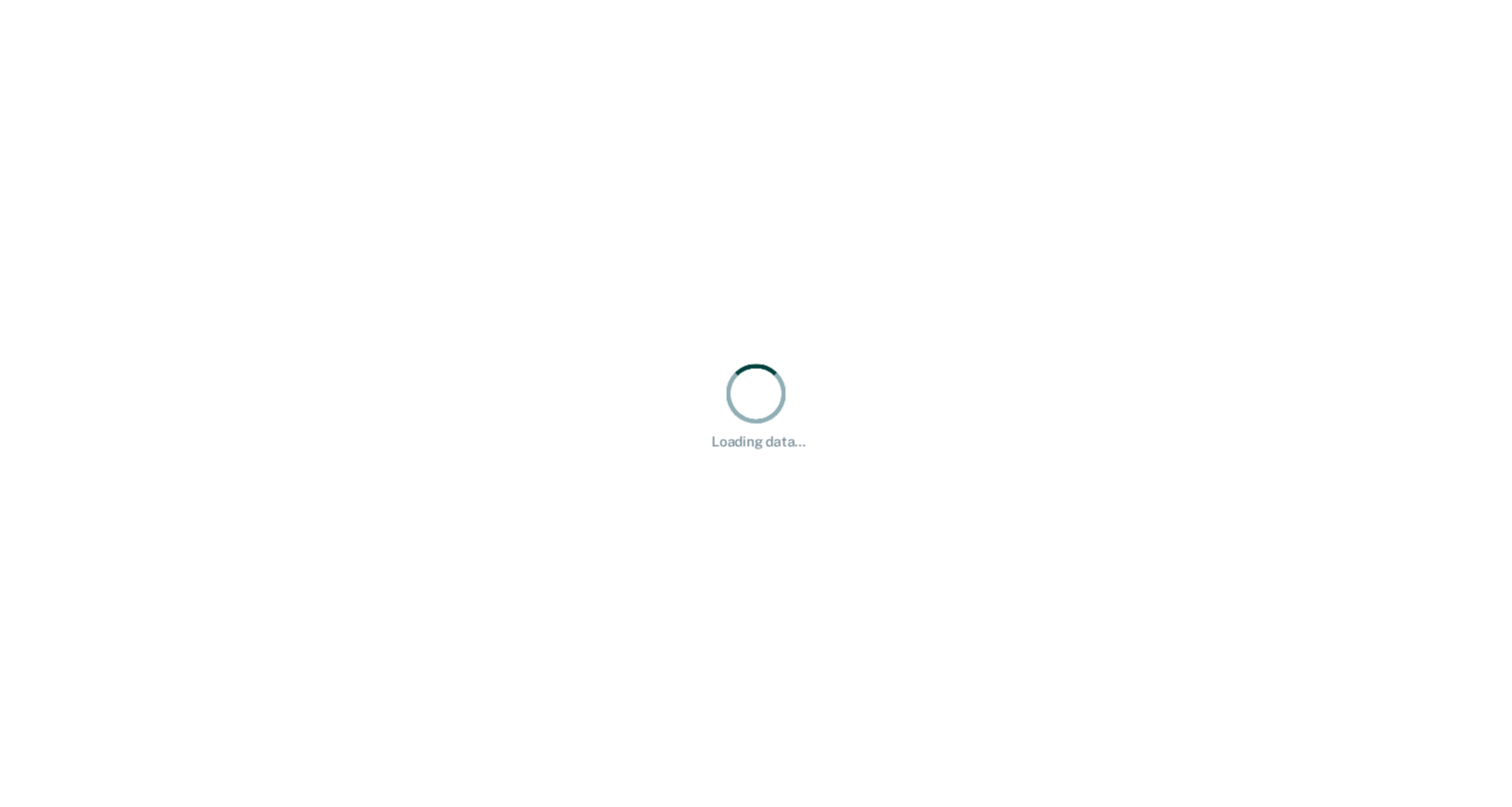 scroll, scrollTop: 0, scrollLeft: 0, axis: both 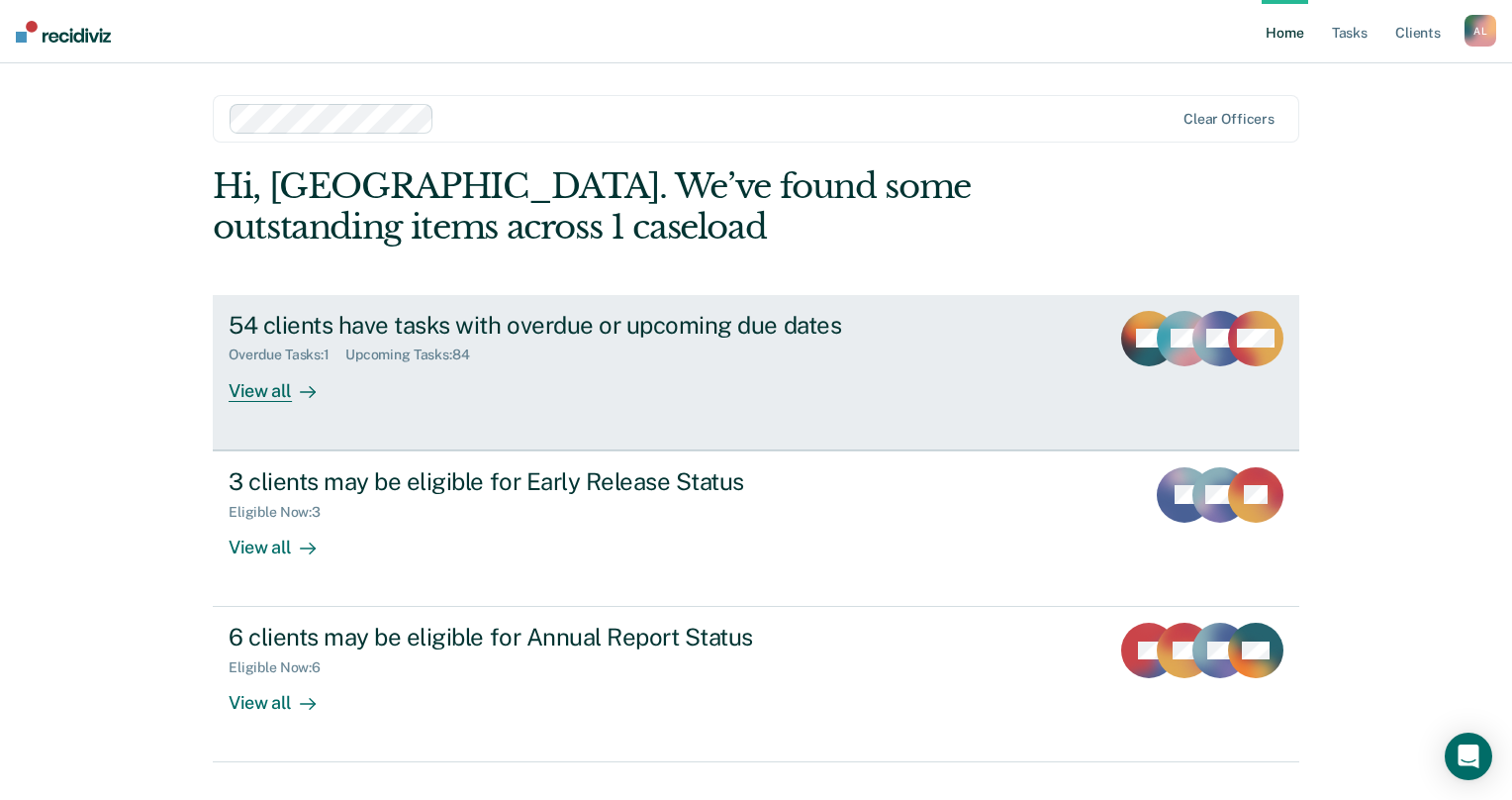 click on "View all" at bounding box center [284, 382] 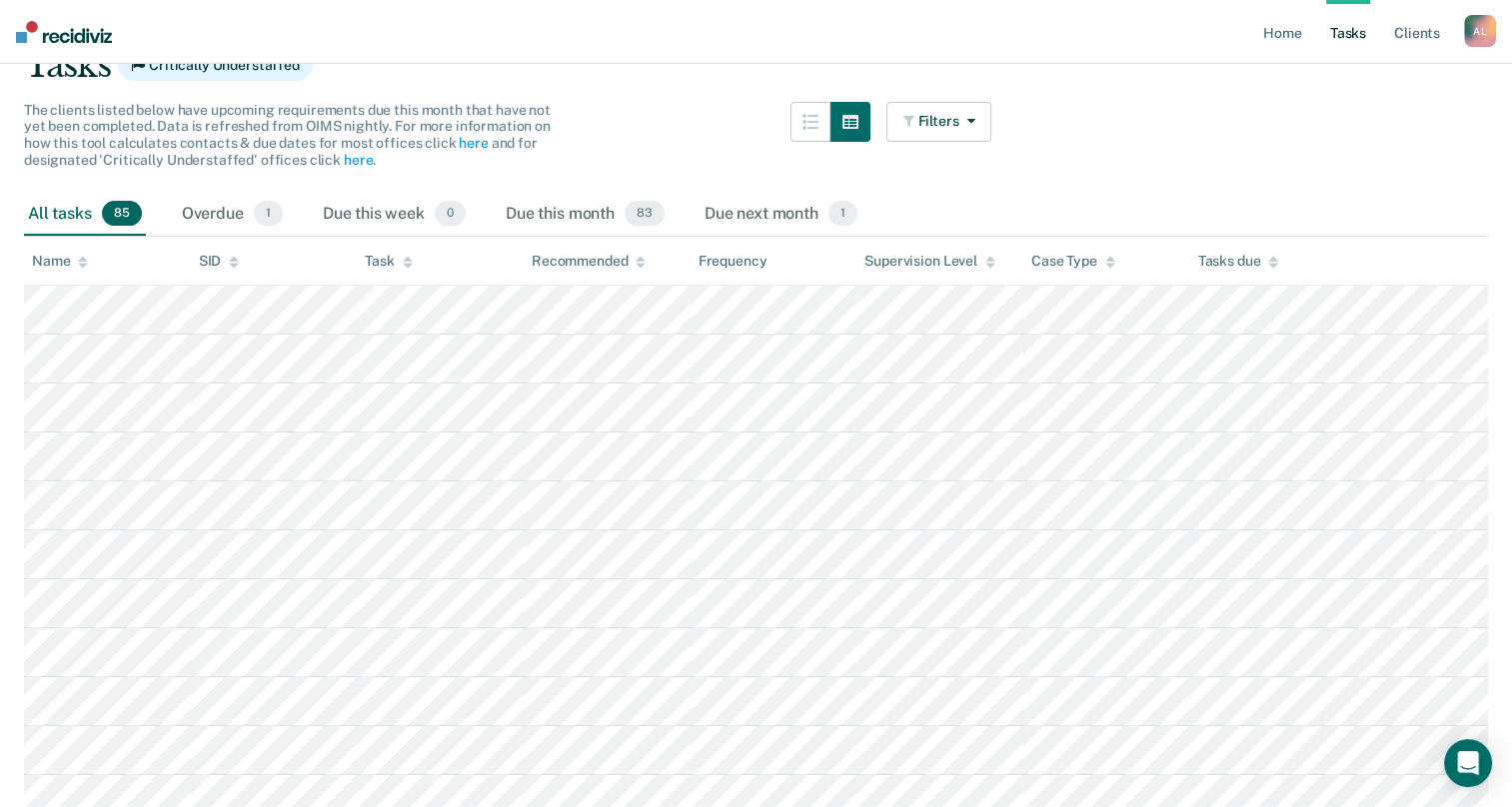 scroll, scrollTop: 200, scrollLeft: 0, axis: vertical 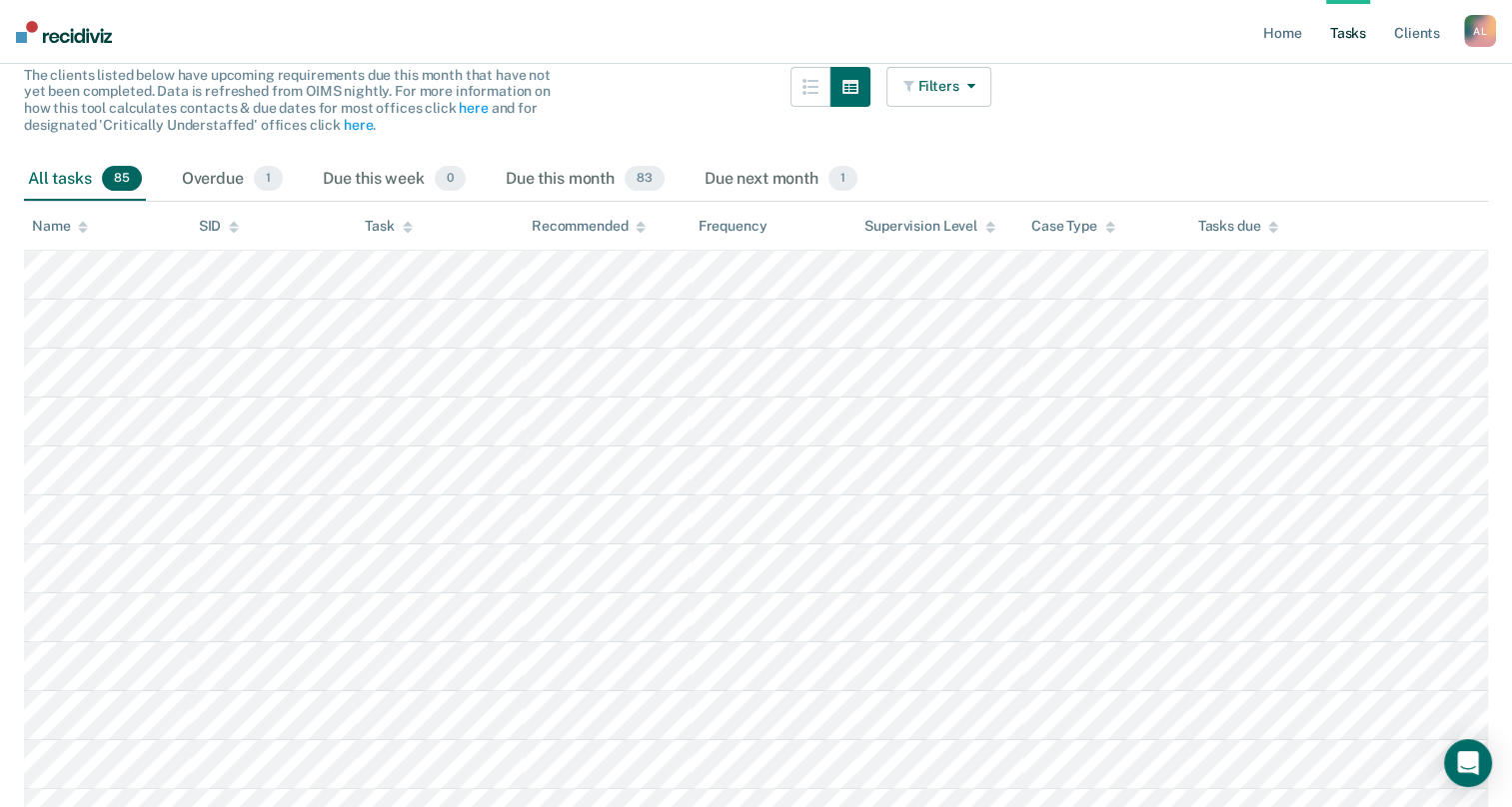 click on "Filters" at bounding box center [939, 87] 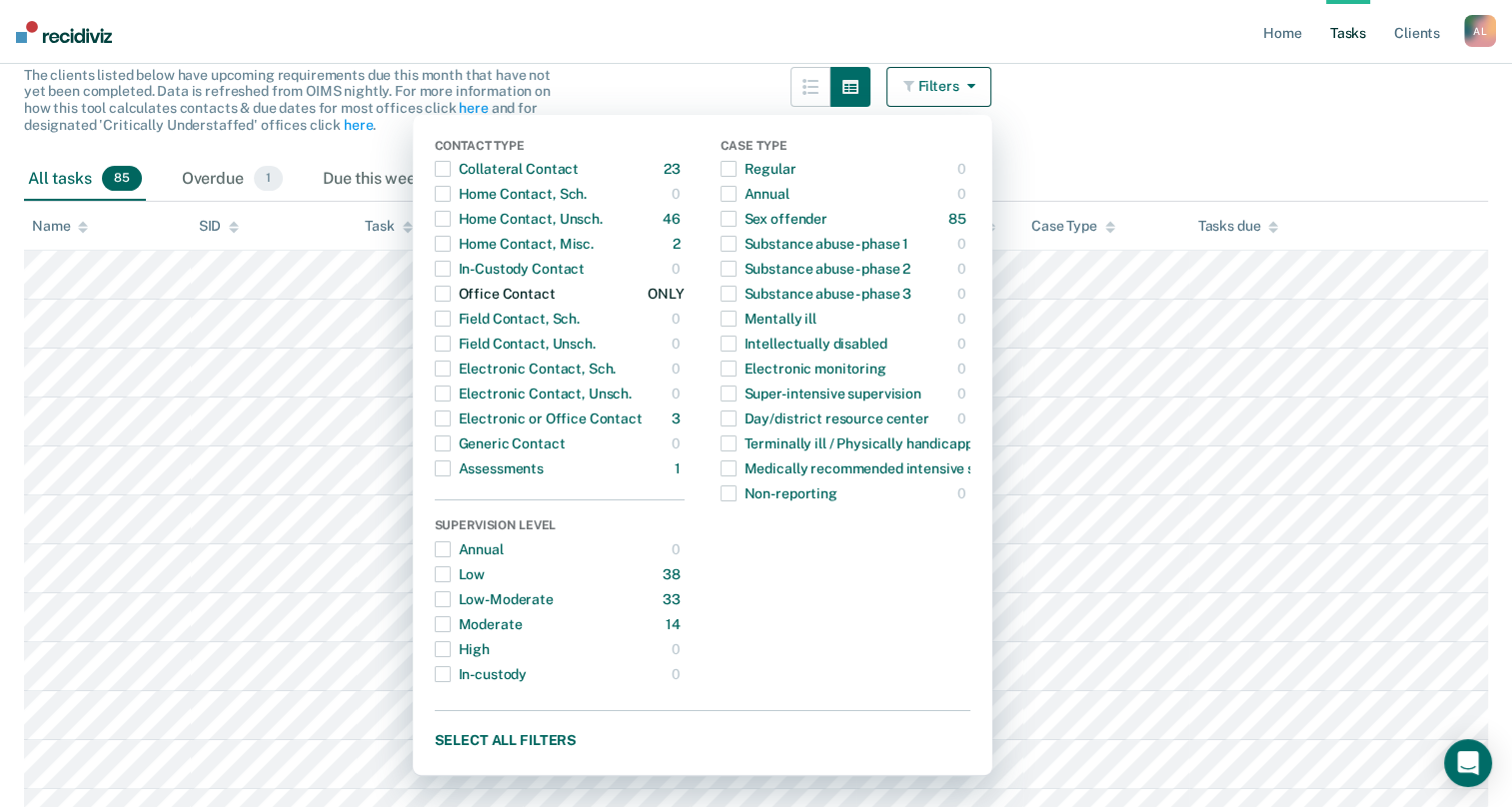 click at bounding box center (443, 294) 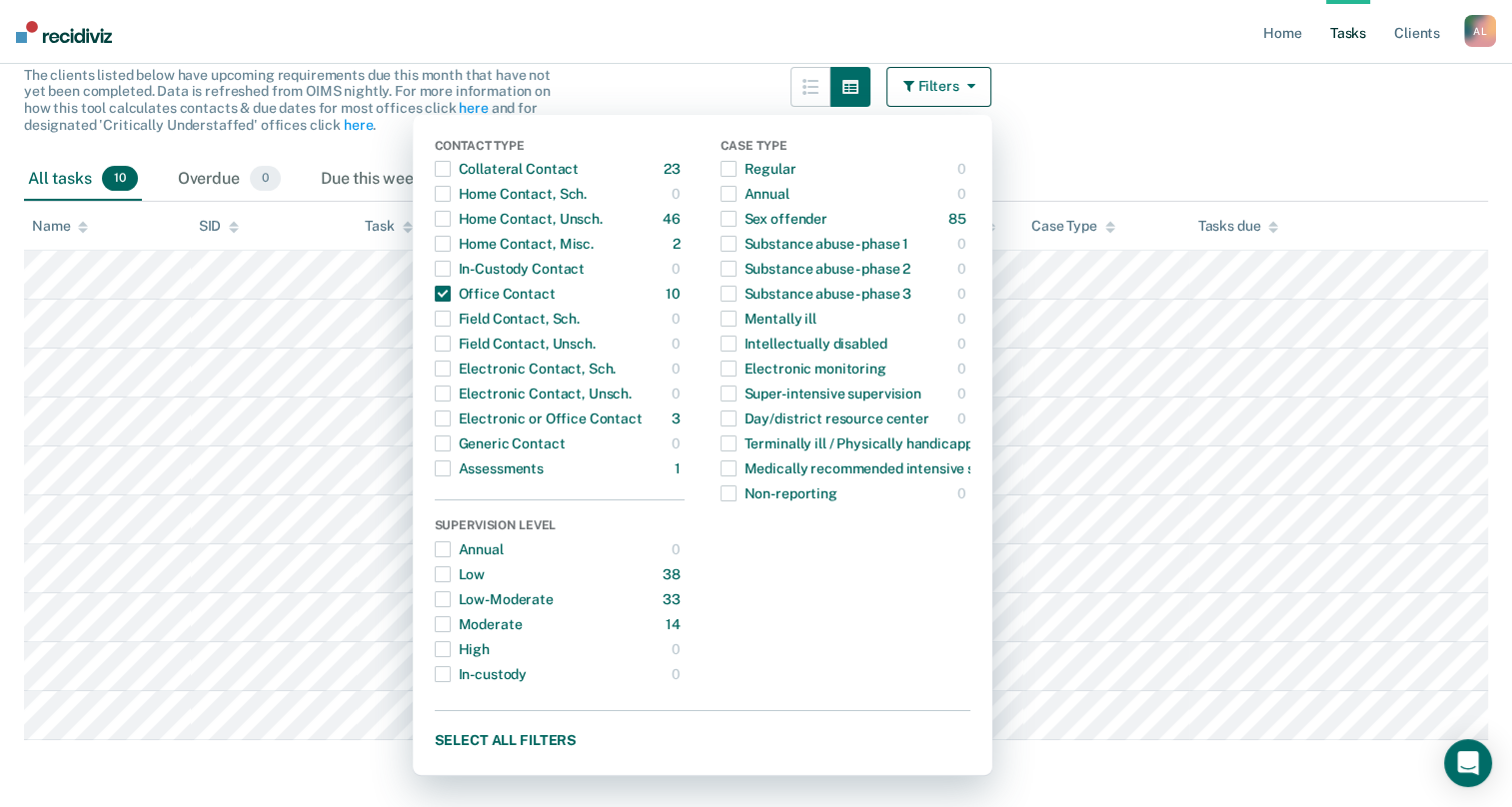 click on "Clear   officers Tasks Critically Understaffed The clients listed below have upcoming requirements due this month that have not yet been completed. Data is refreshed from OIMS nightly. For more information on how this tool calculates contacts & due dates for most offices click   here   and for designated 'Critically Understaffed' offices click   here .  Filters Contact Type Collateral Contact 23 ONLY Home Contact, Sch. 0 ONLY Home Contact, Unsch. 46 ONLY Home Contact, Misc. 2 ONLY In-Custody Contact 0 ONLY Office Contact 10 ONLY Field Contact, Sch. 0 ONLY Field Contact, Unsch. 0 ONLY Electronic Contact, Sch. 0 ONLY Electronic Contact, Unsch. 0 ONLY Electronic or Office Contact 3 ONLY Generic Contact 0 ONLY Assessments 1 ONLY Supervision Level Annual 0 ONLY Low 38 ONLY Low-Moderate 33 ONLY Moderate 14 ONLY High 0 ONLY In-custody 0 ONLY Case Type Regular 0 ONLY Annual 0 ONLY Sex offender 85 ONLY Substance abuse - phase 1 0 ONLY Substance abuse - phase 2 0 ONLY Substance abuse - phase 3 0 ONLY Mentally ill 0 0 0" at bounding box center [756, 360] 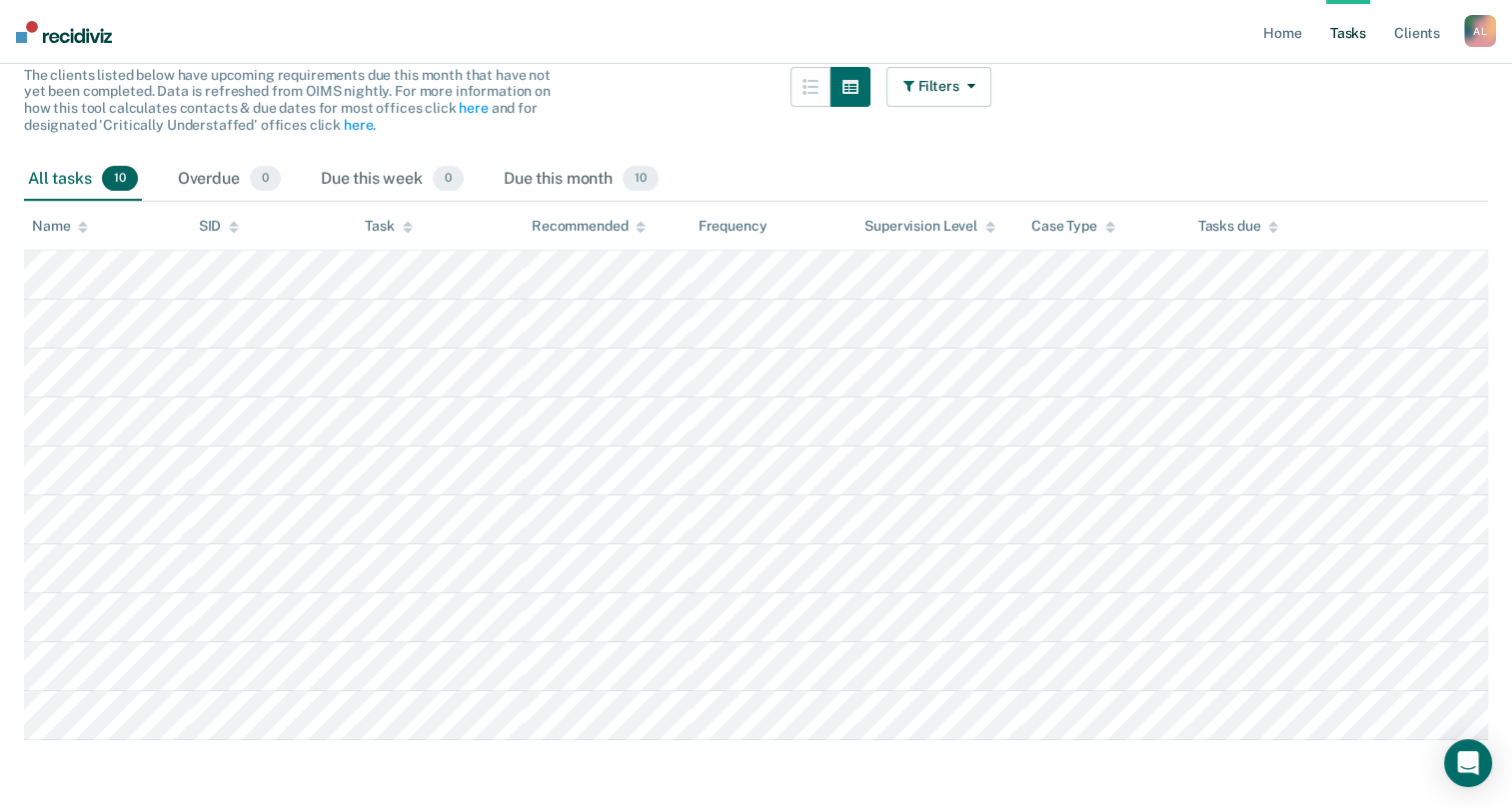 scroll, scrollTop: 212, scrollLeft: 0, axis: vertical 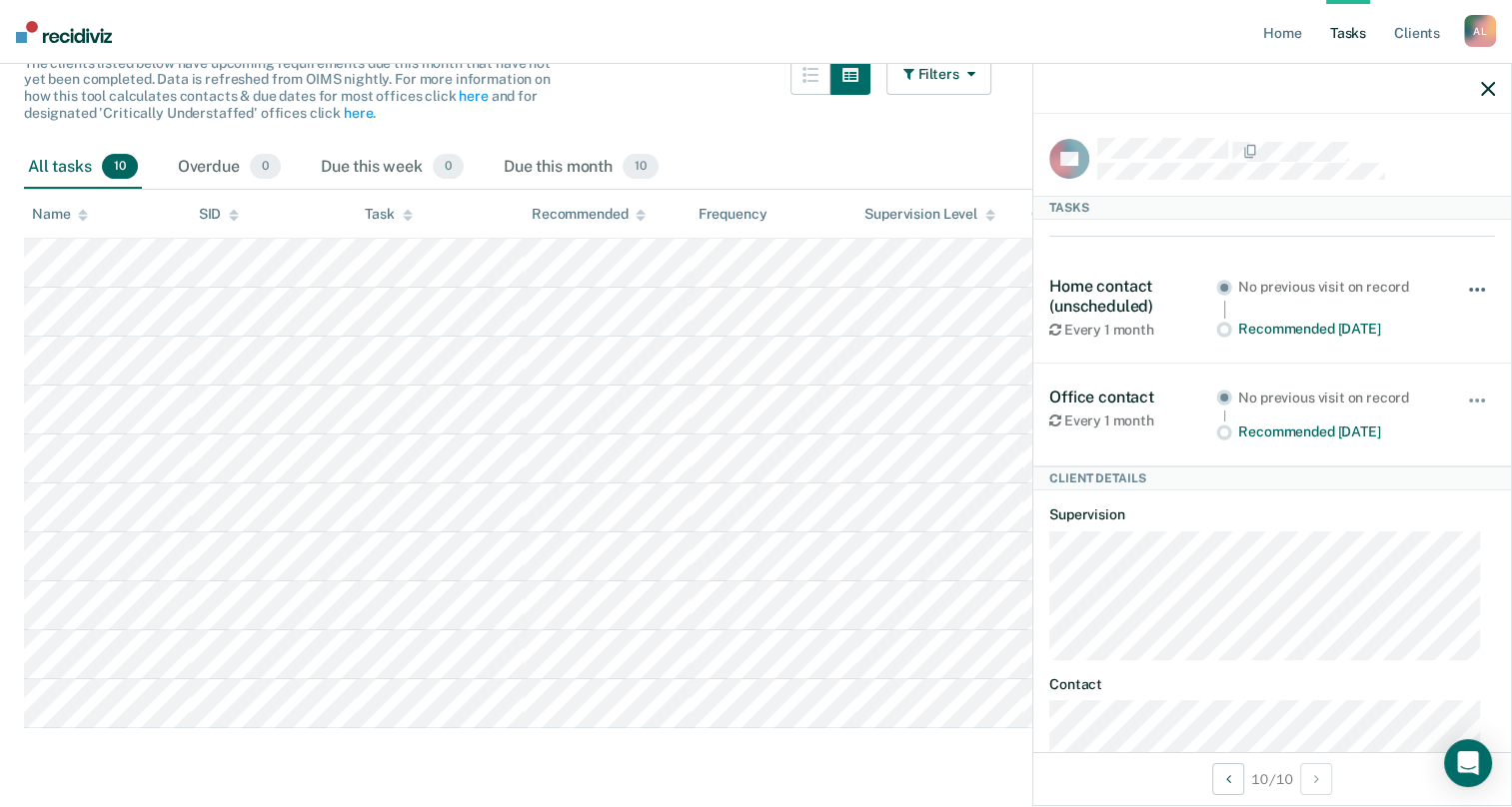 click at bounding box center [1478, 300] 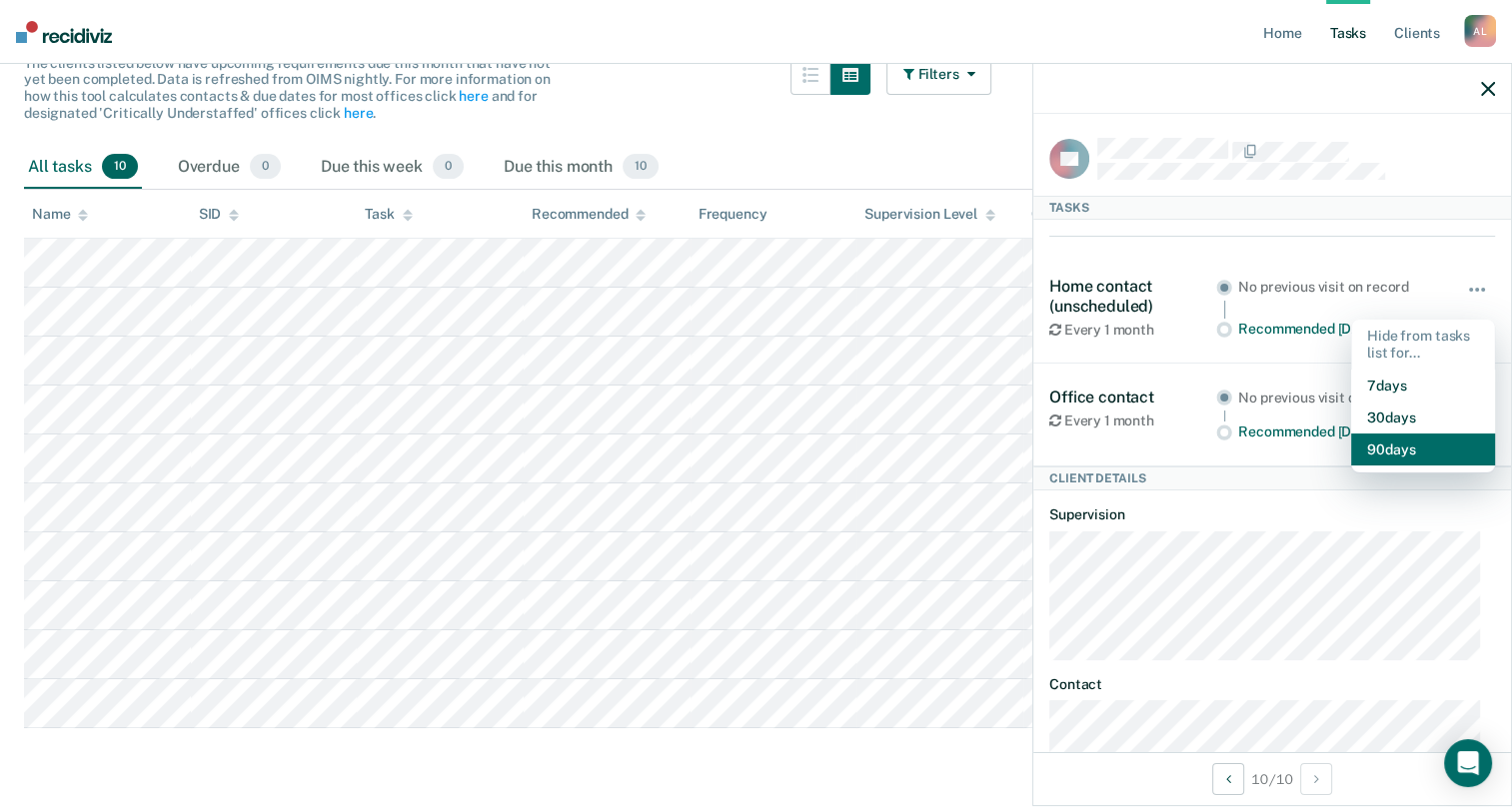 click on "90  days" at bounding box center [1423, 449] 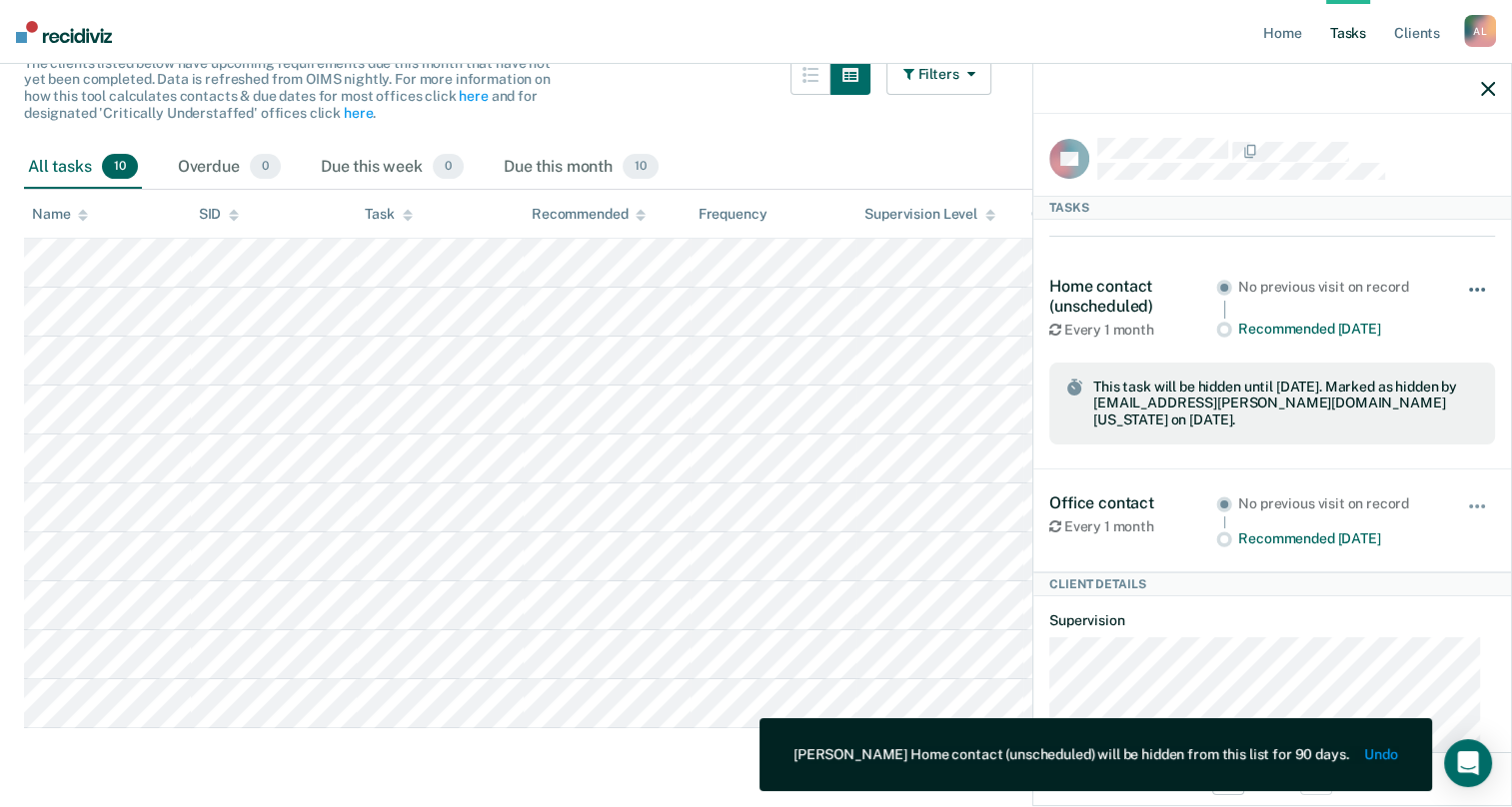 click at bounding box center [1478, 300] 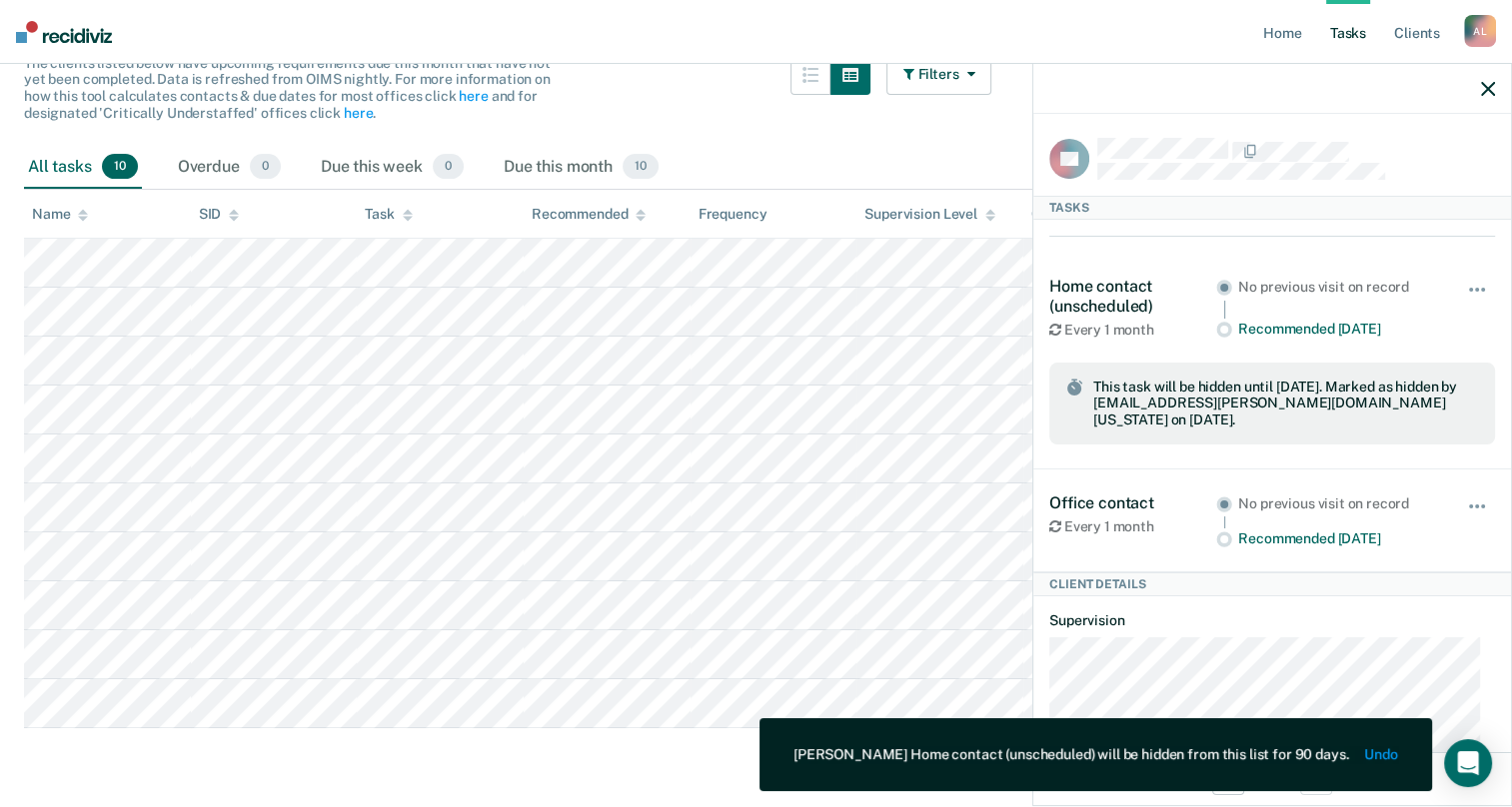 click on "Home contact (unscheduled)   Every 1 month No previous visit on record Recommended in 7 days Unhide stopwatch This task will be hidden until Oct 22, 2025. Marked as hidden by Alexaundria.Leverett@tdcj.texas.gov on Jul 24, 2025." at bounding box center [1272, 361] 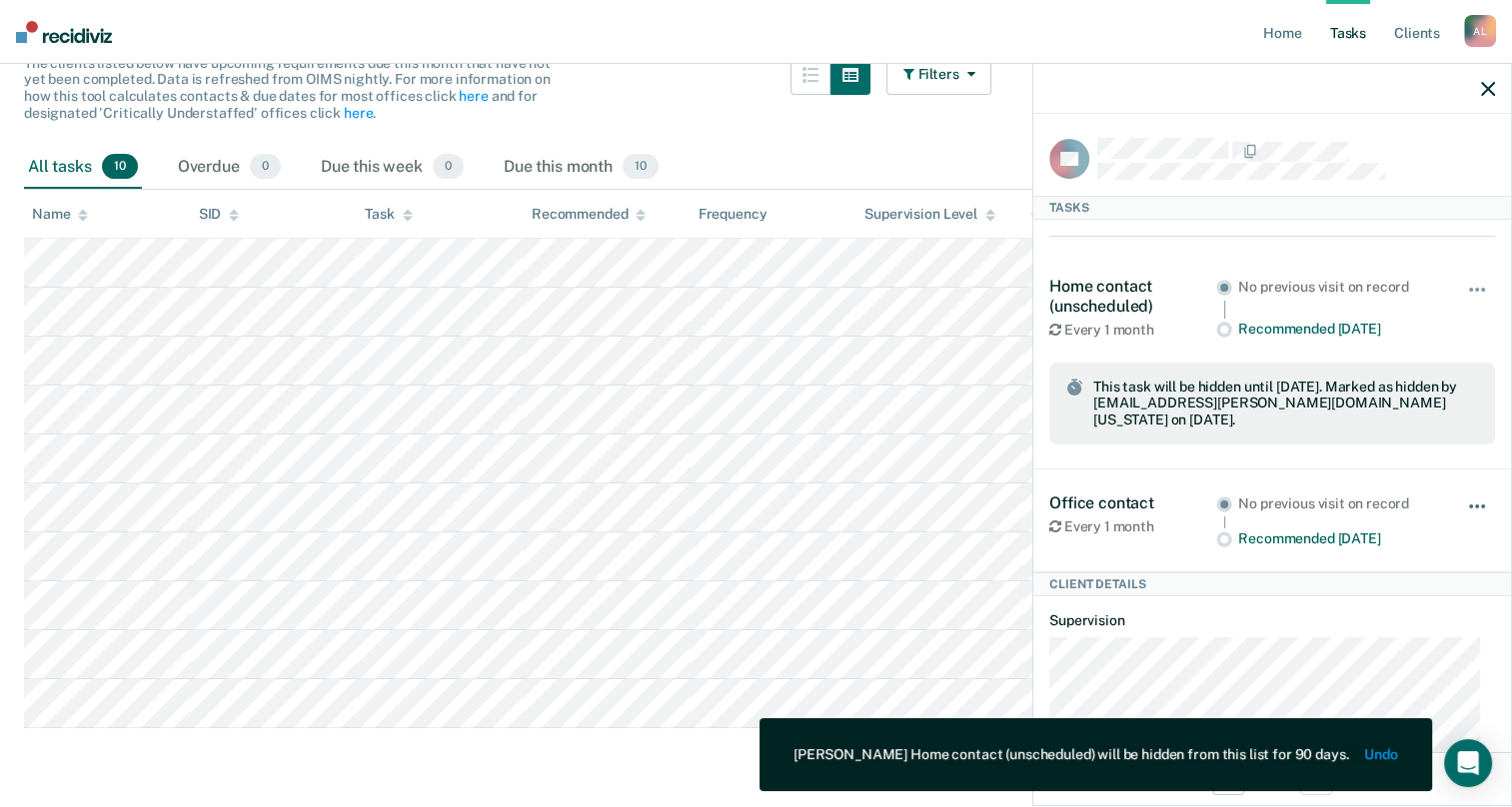 click at bounding box center [1478, 516] 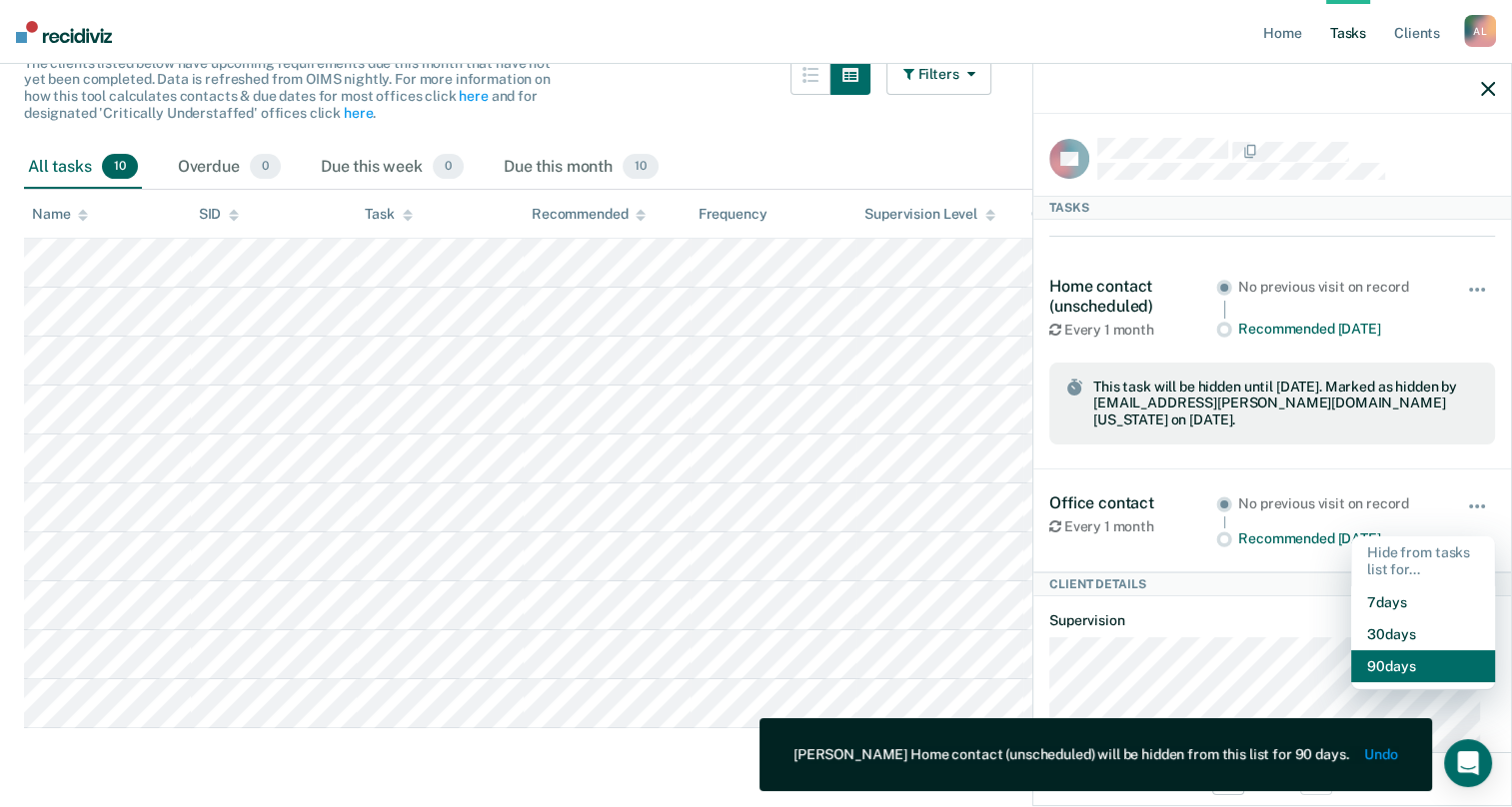 click on "90  days" at bounding box center (1423, 666) 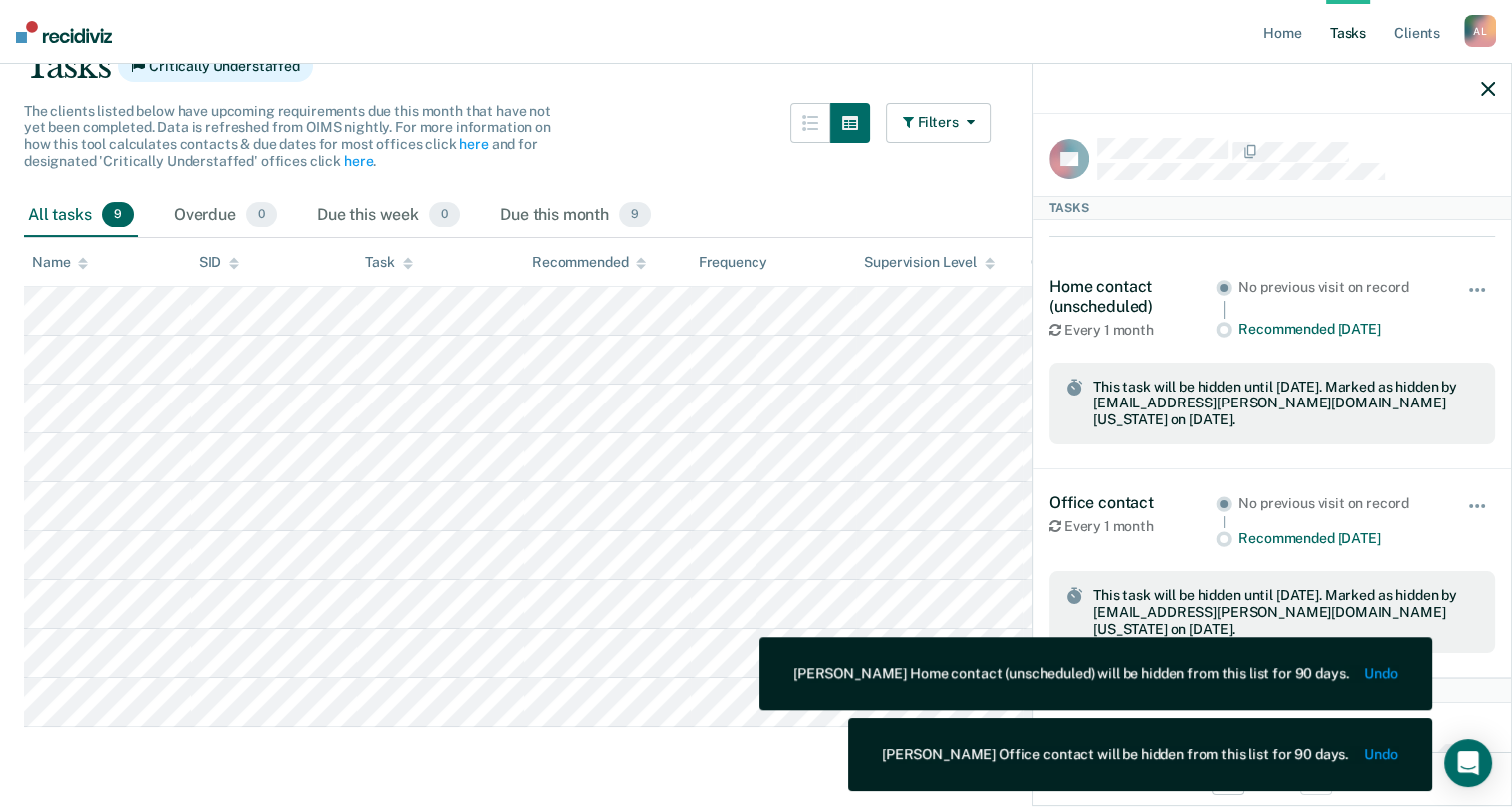 scroll, scrollTop: 163, scrollLeft: 0, axis: vertical 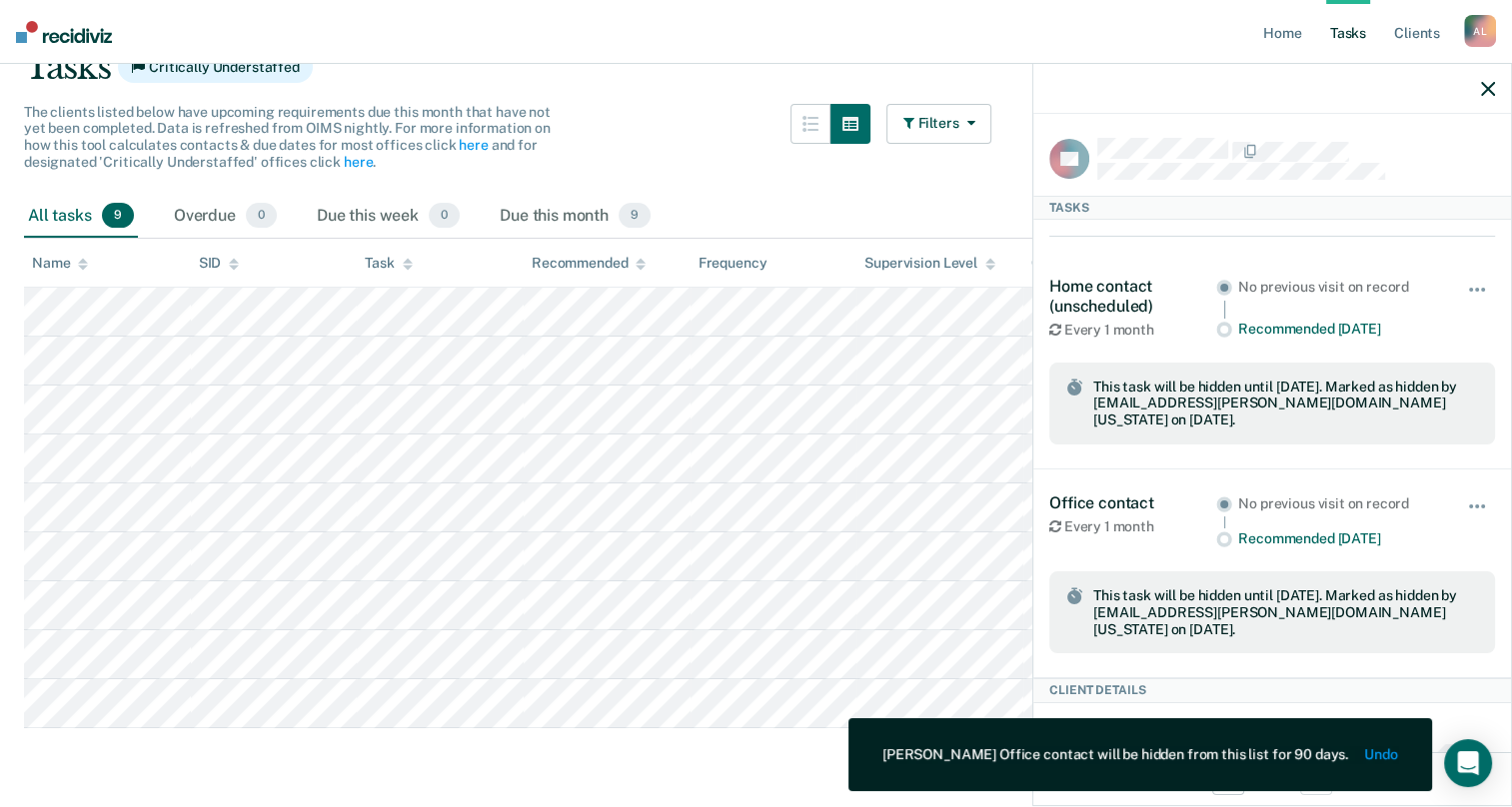click 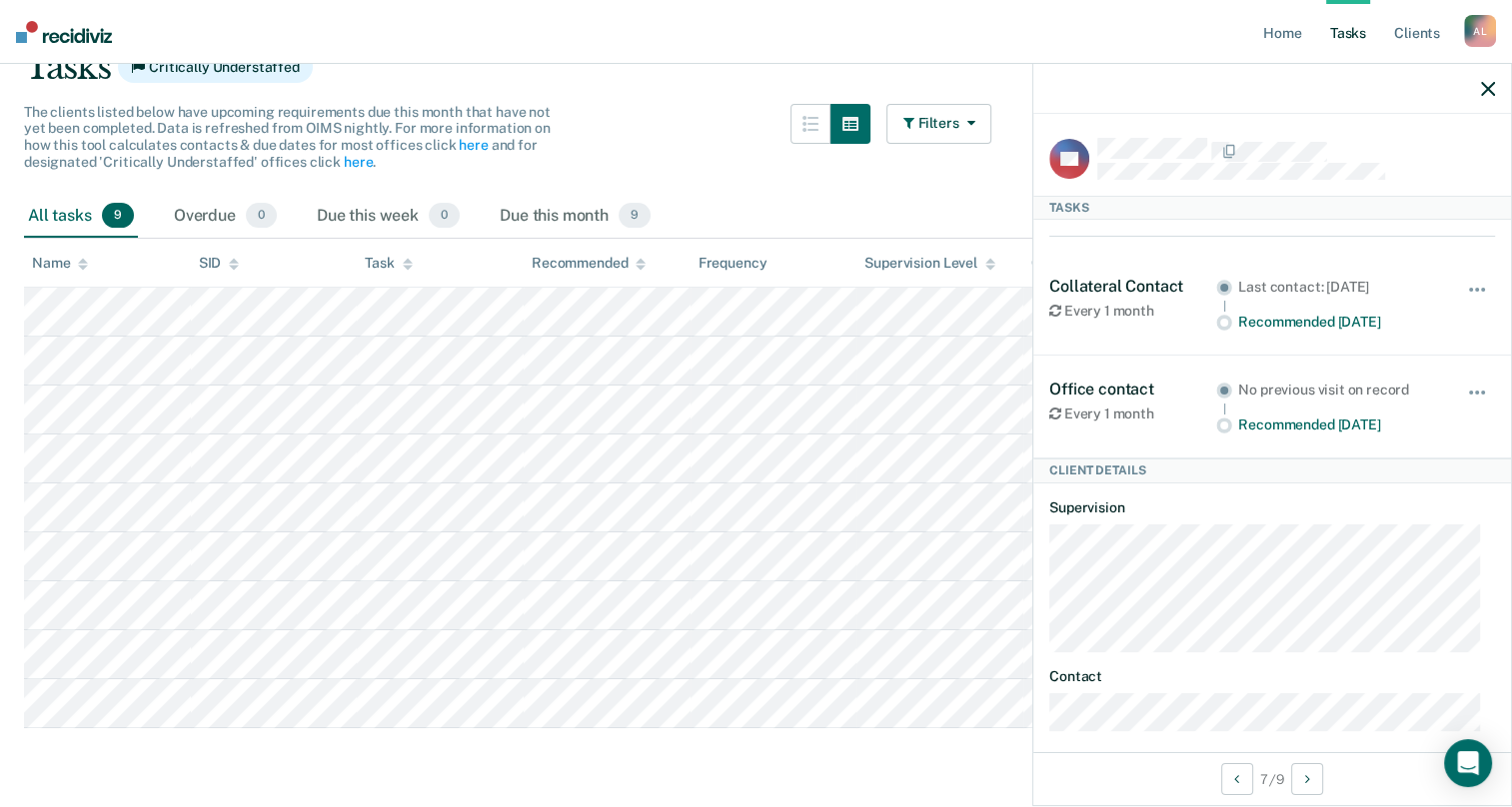 click on "Hide from tasks list for... 7  days 30  days 90  days" at bounding box center [1478, 406] 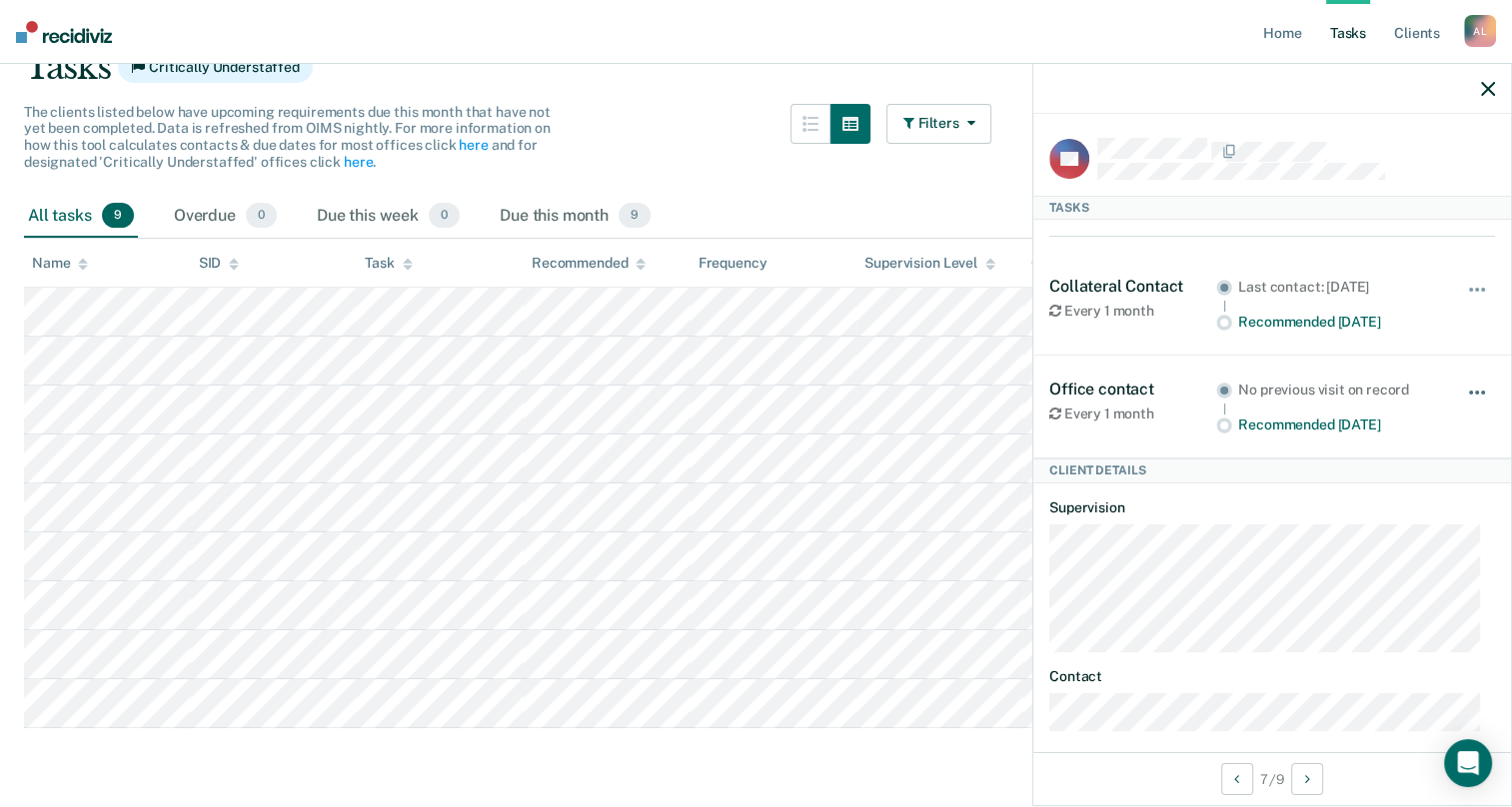 click at bounding box center (1478, 403) 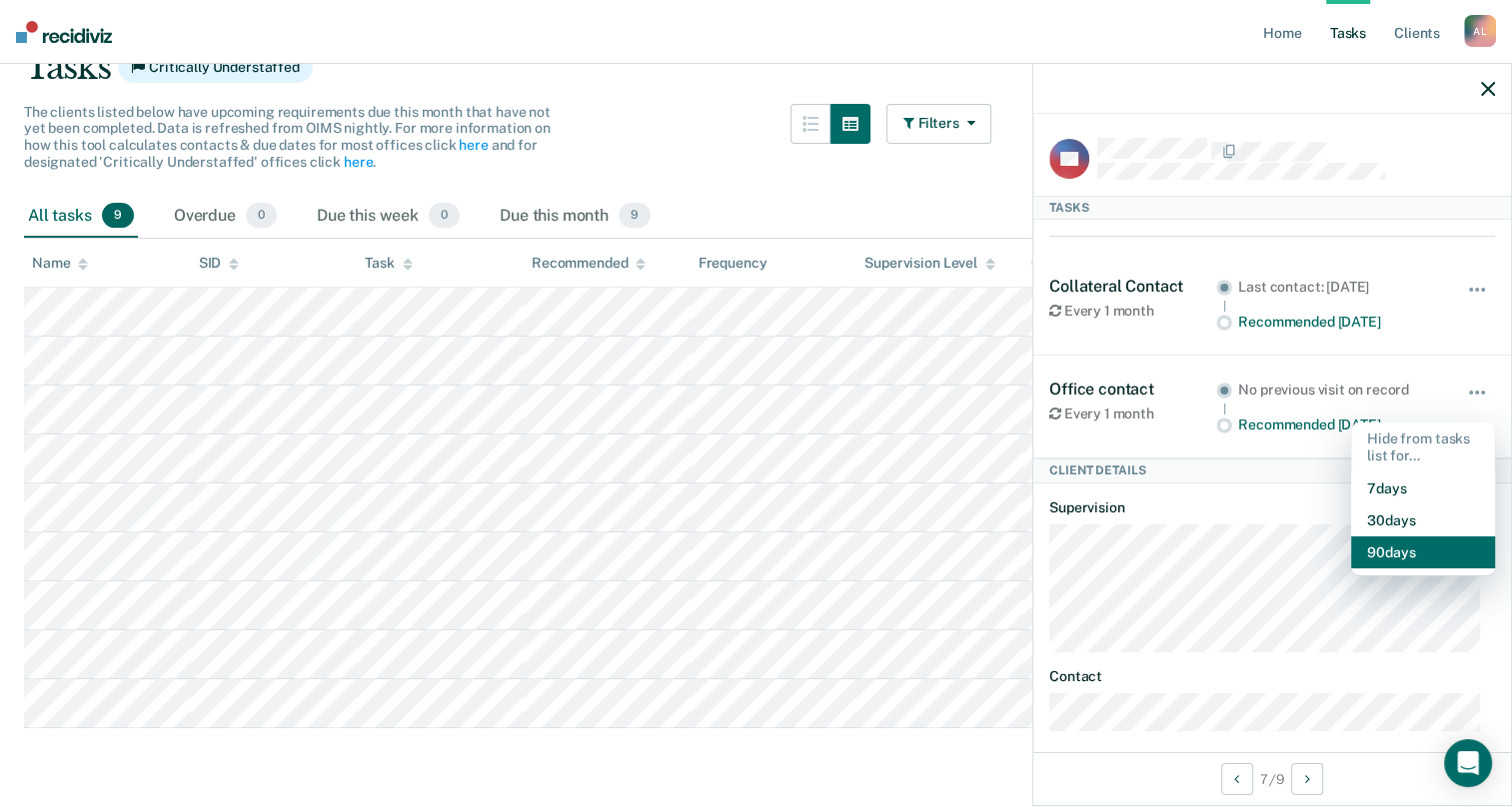 click on "90  days" at bounding box center (1423, 552) 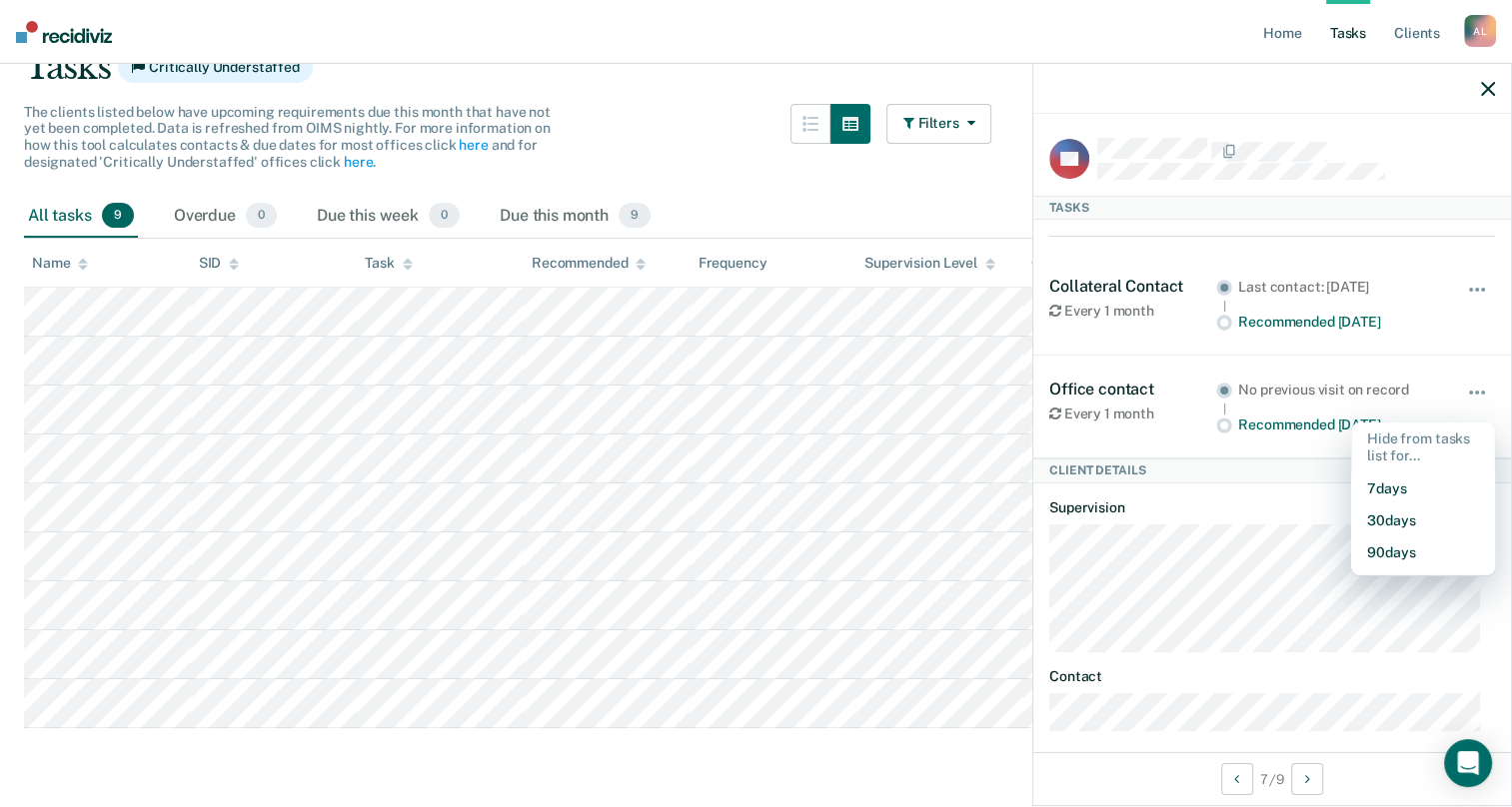 scroll, scrollTop: 113, scrollLeft: 0, axis: vertical 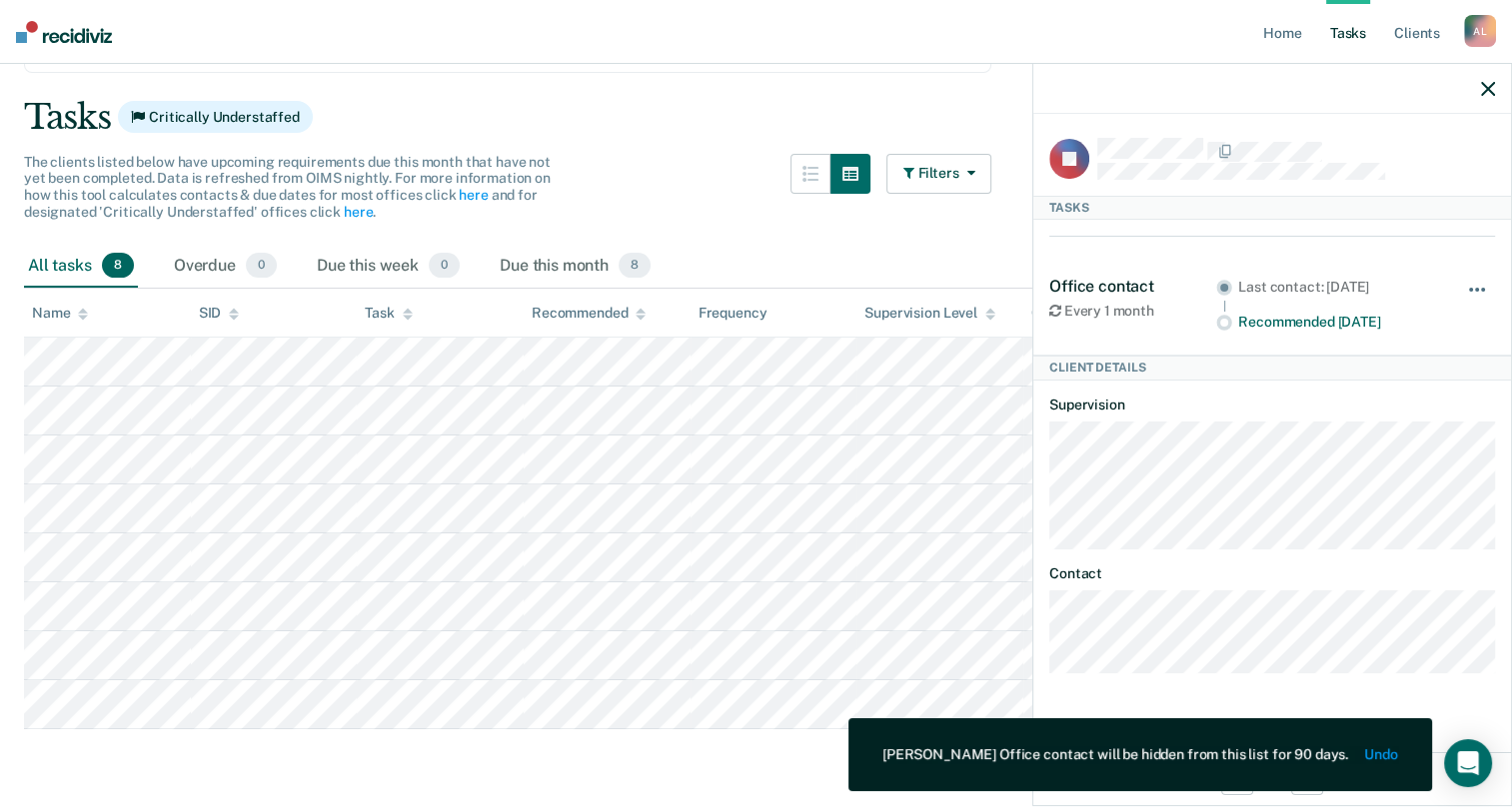 click at bounding box center (1478, 300) 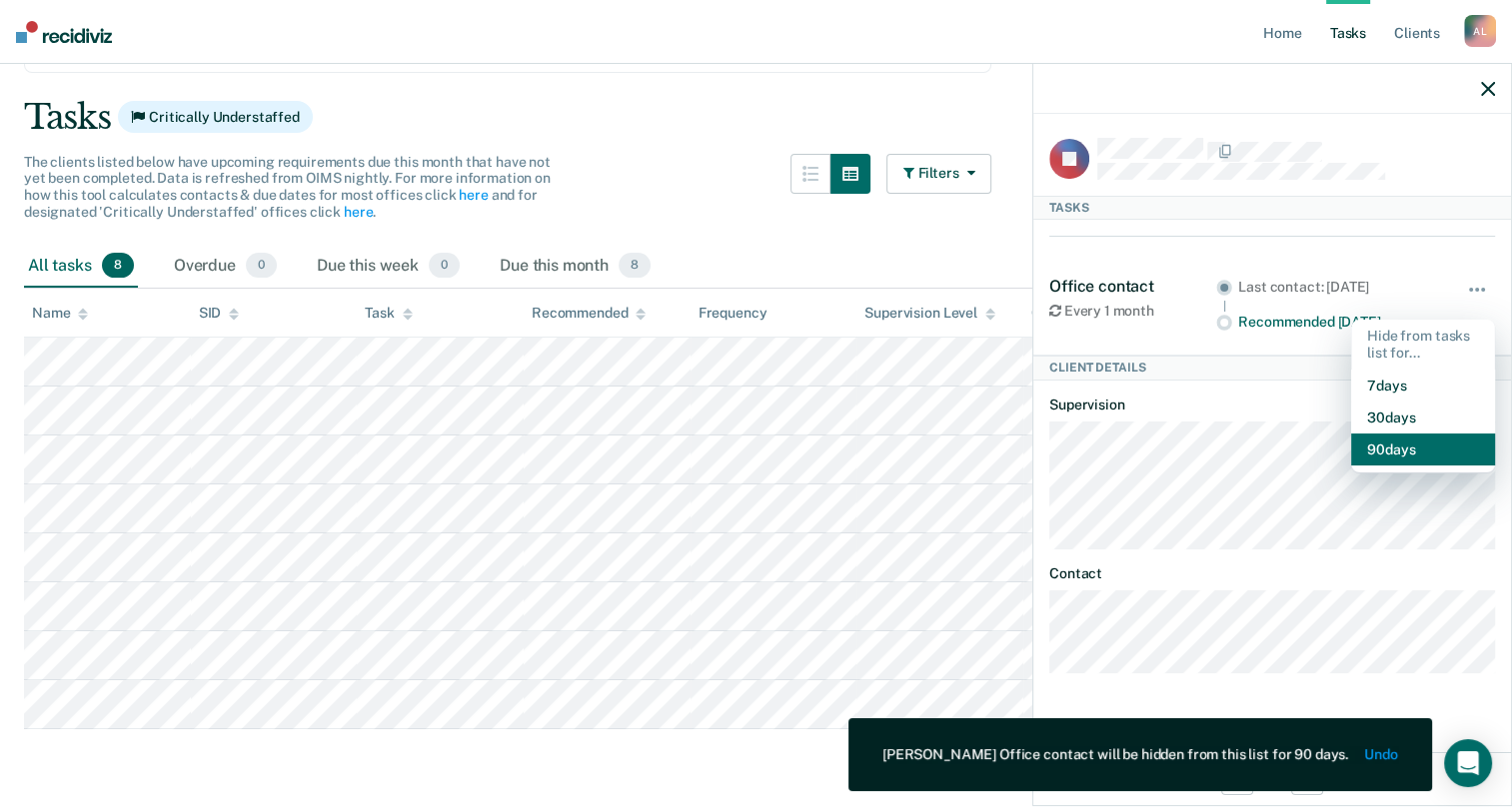click on "90  days" at bounding box center [1423, 449] 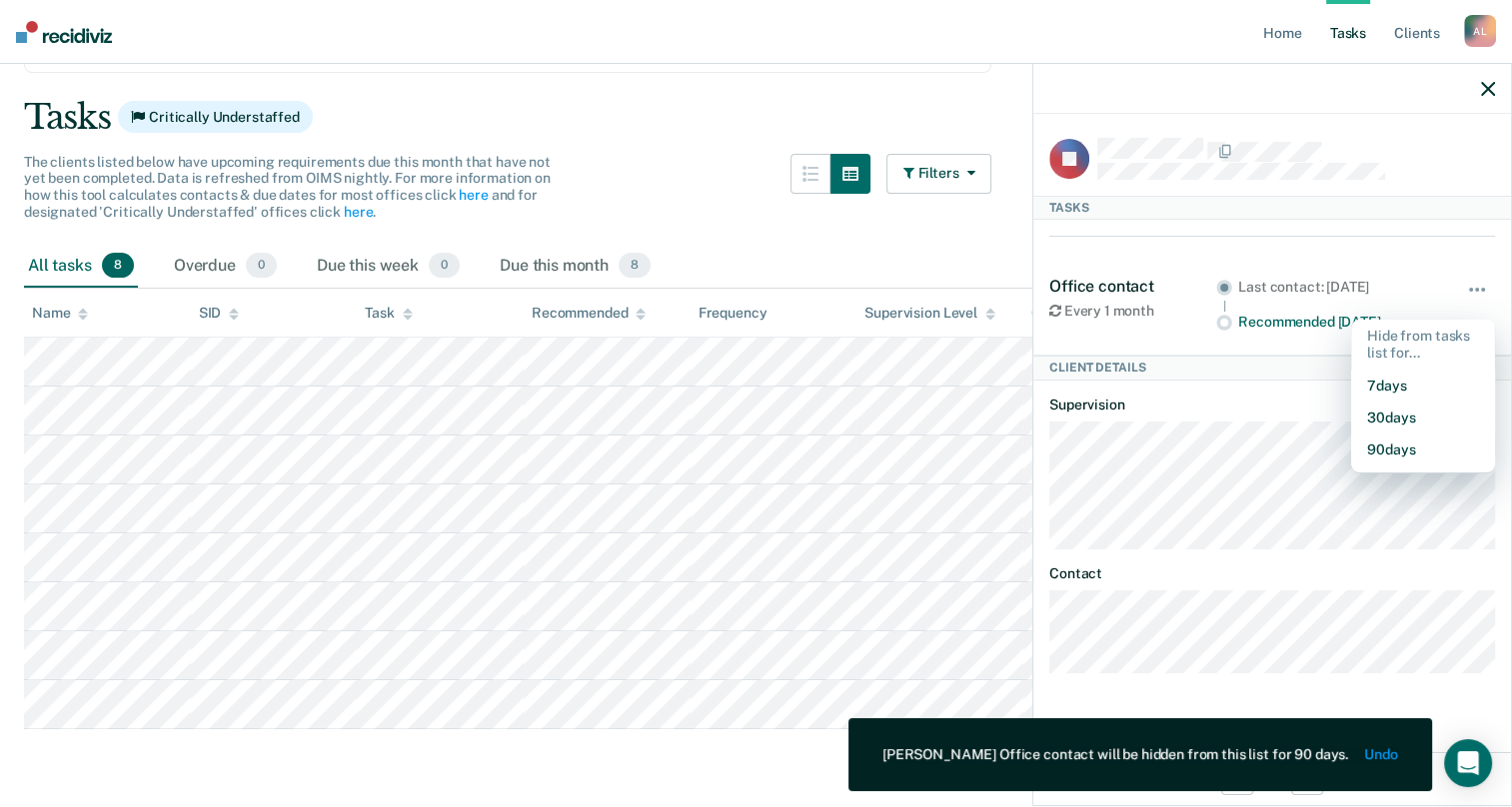 scroll, scrollTop: 64, scrollLeft: 0, axis: vertical 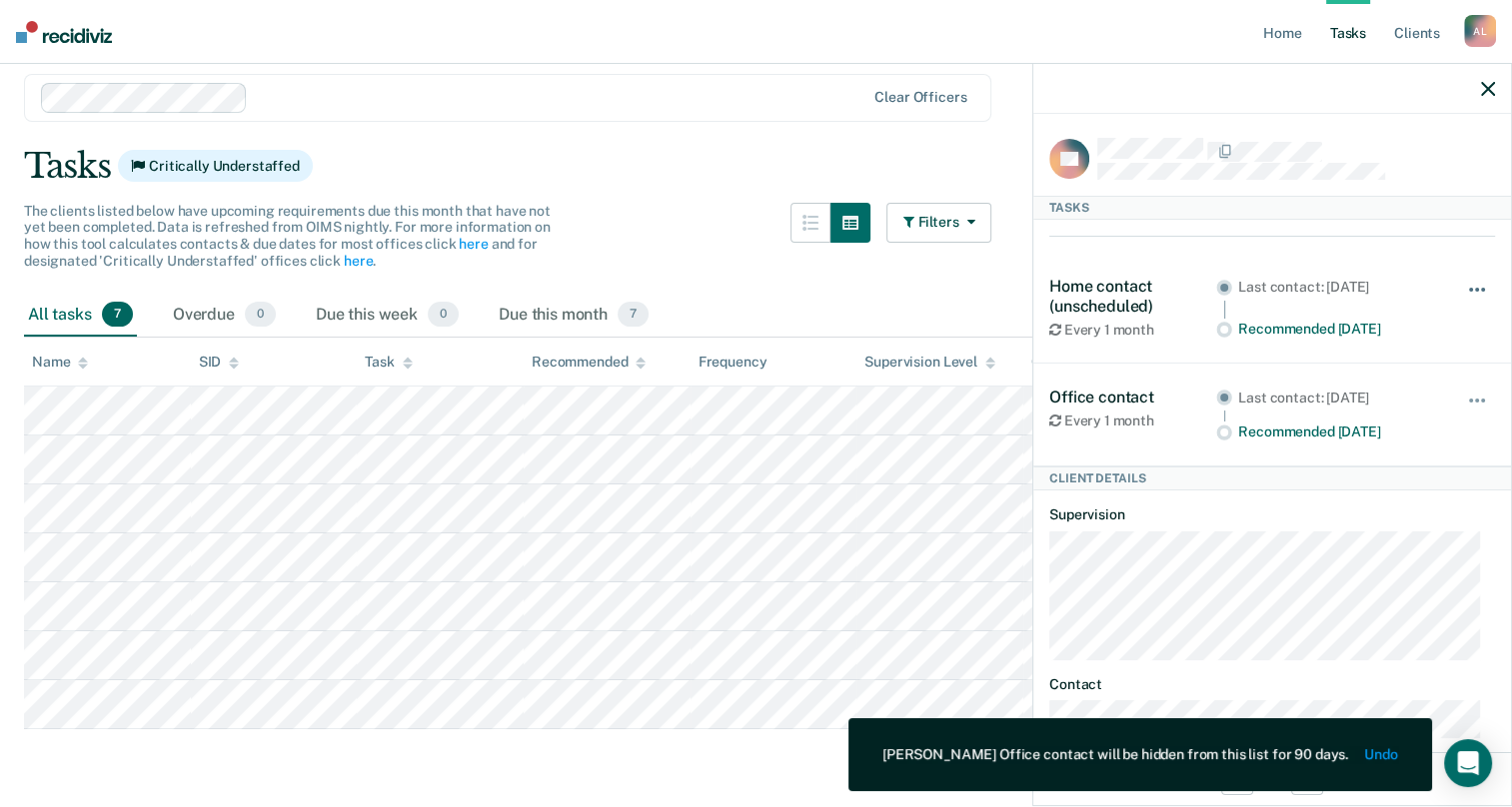 click at bounding box center (1478, 300) 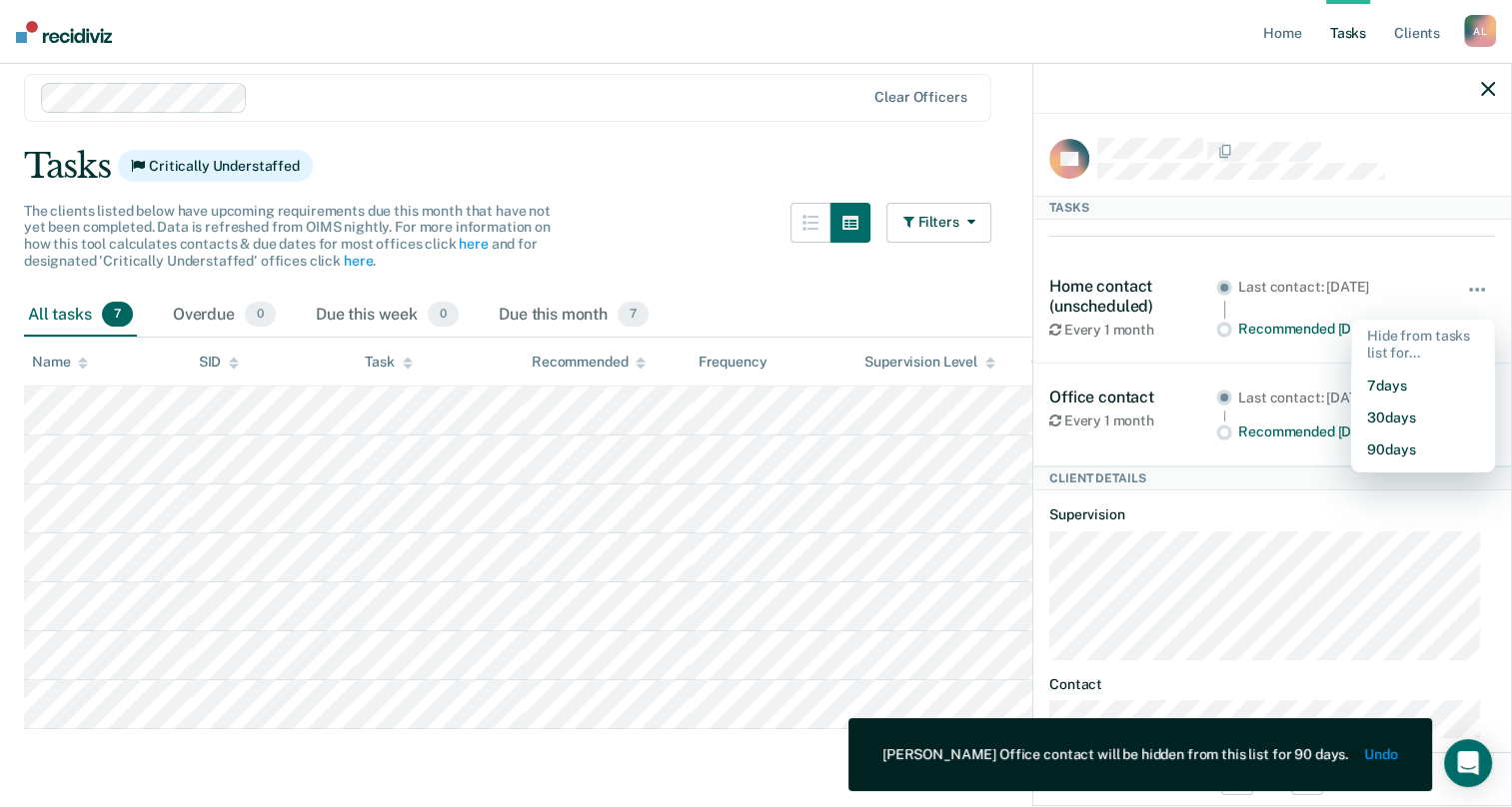 click on "Office contact   Every 1 month Last contact: Jun 6, 2023 Recommended in 7 days Hide from tasks list for... 7  days 30  days 90  days" at bounding box center [1272, 414] 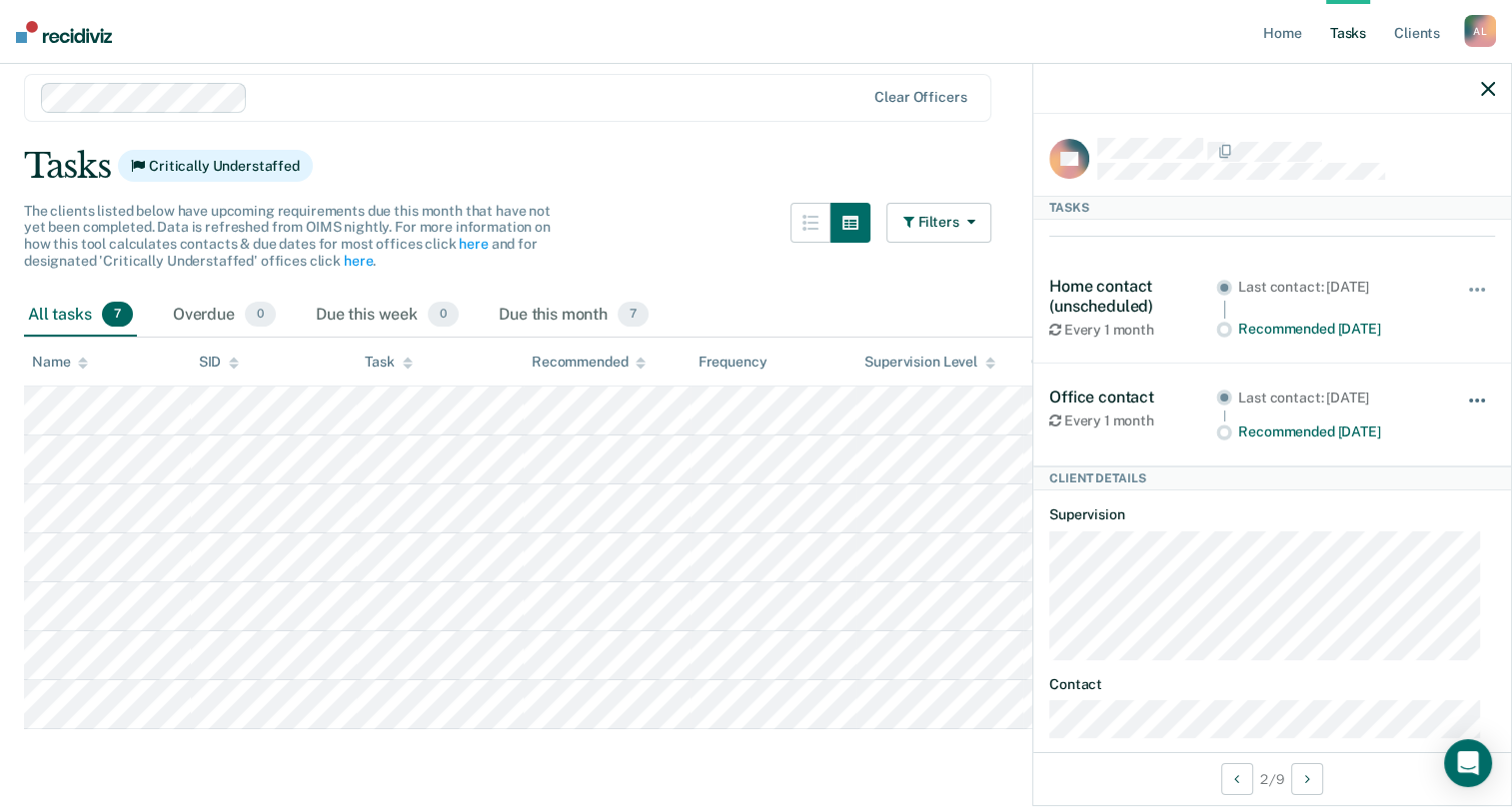 click at bounding box center [1478, 410] 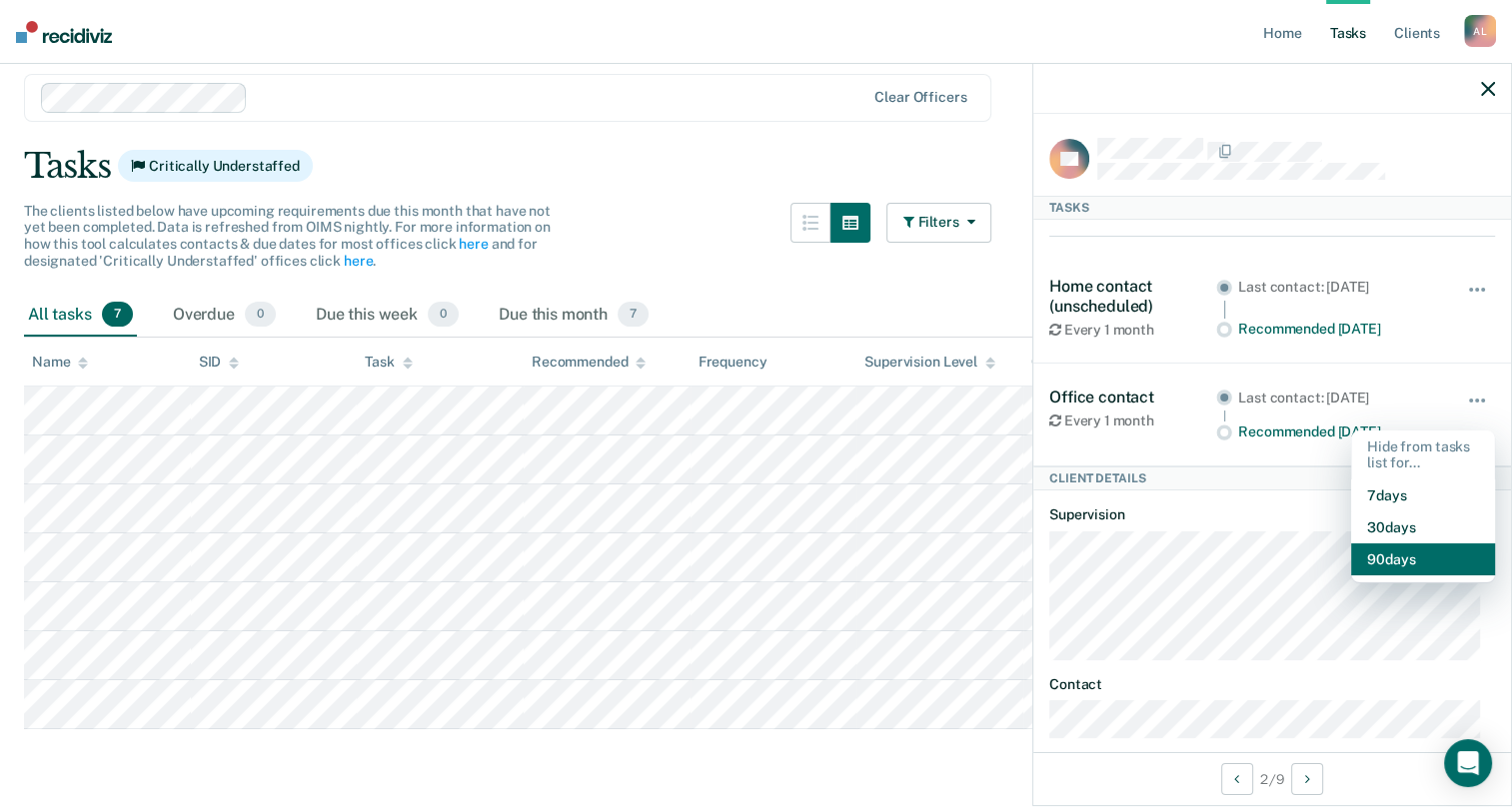 click on "90  days" at bounding box center [1423, 559] 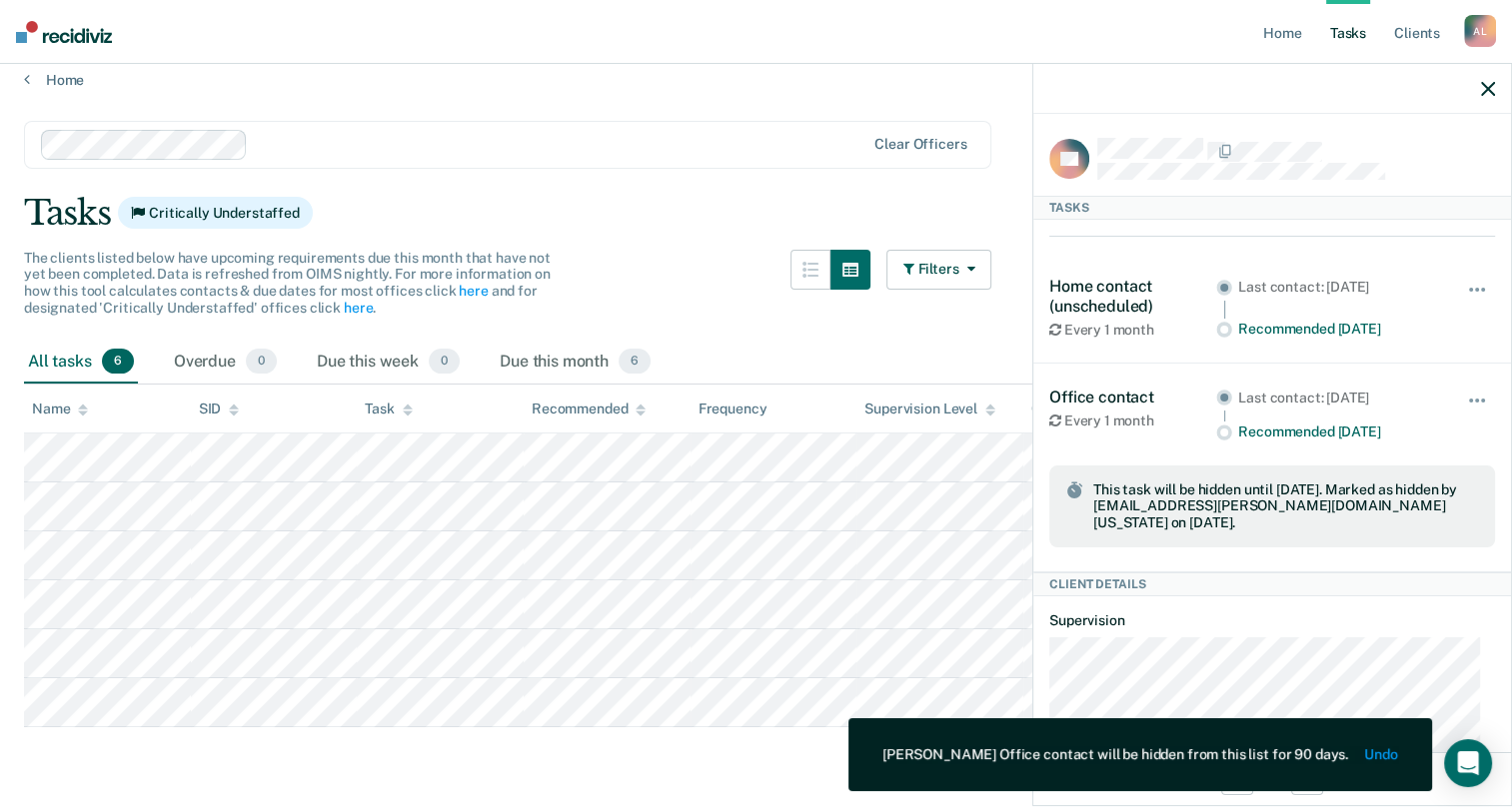 scroll, scrollTop: 16, scrollLeft: 0, axis: vertical 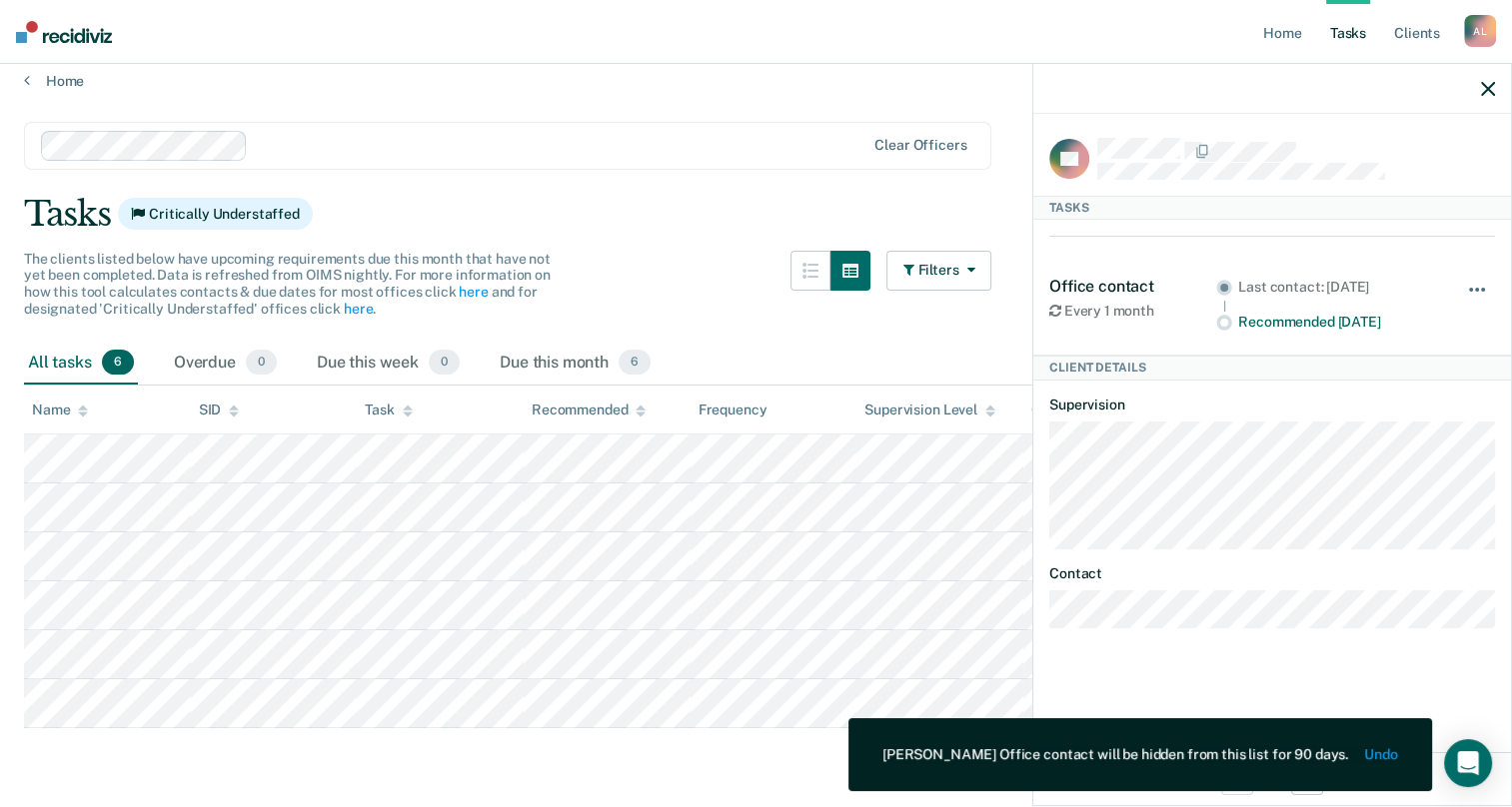 click at bounding box center (1478, 300) 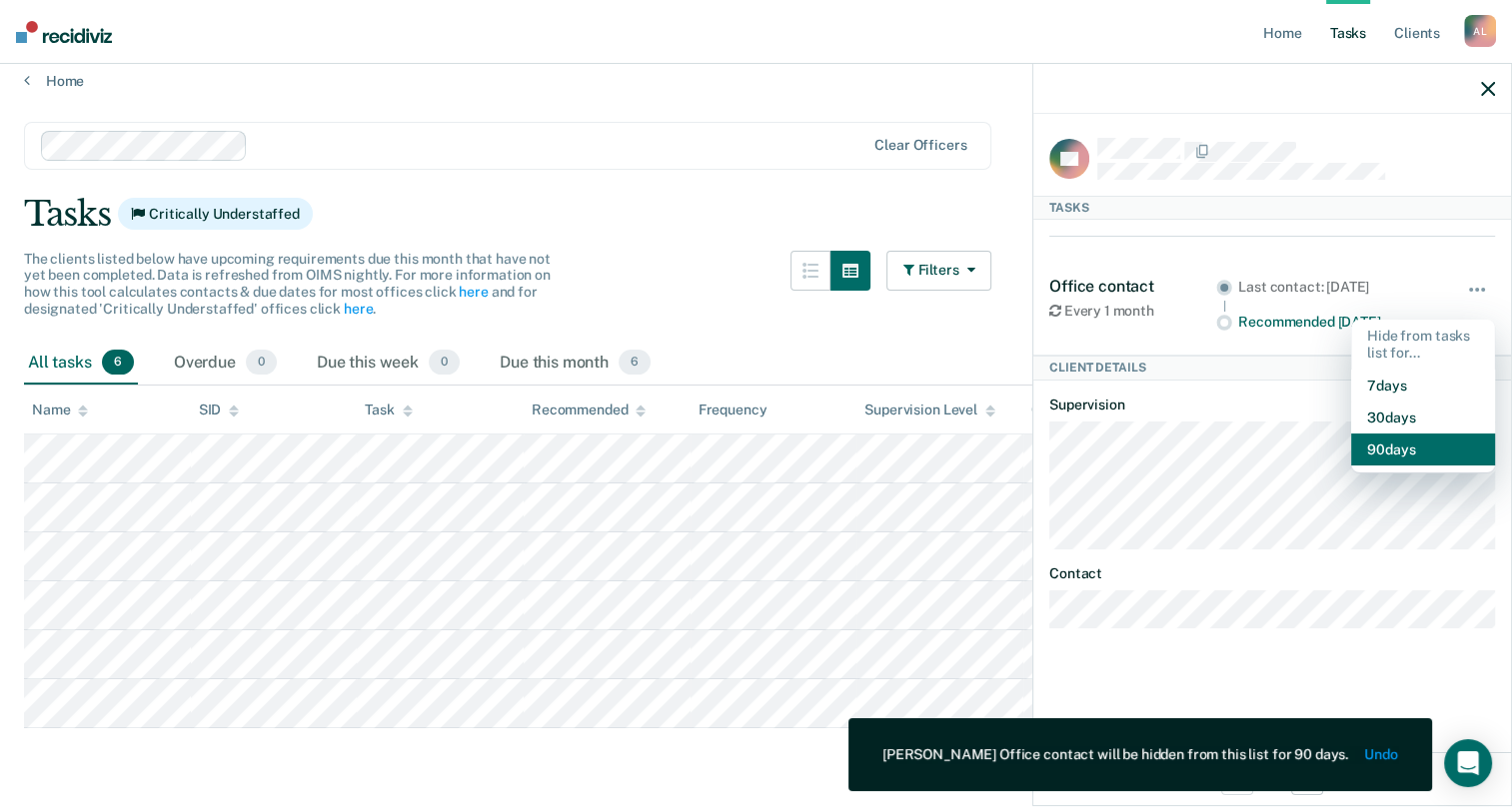 click on "90  days" at bounding box center [1423, 449] 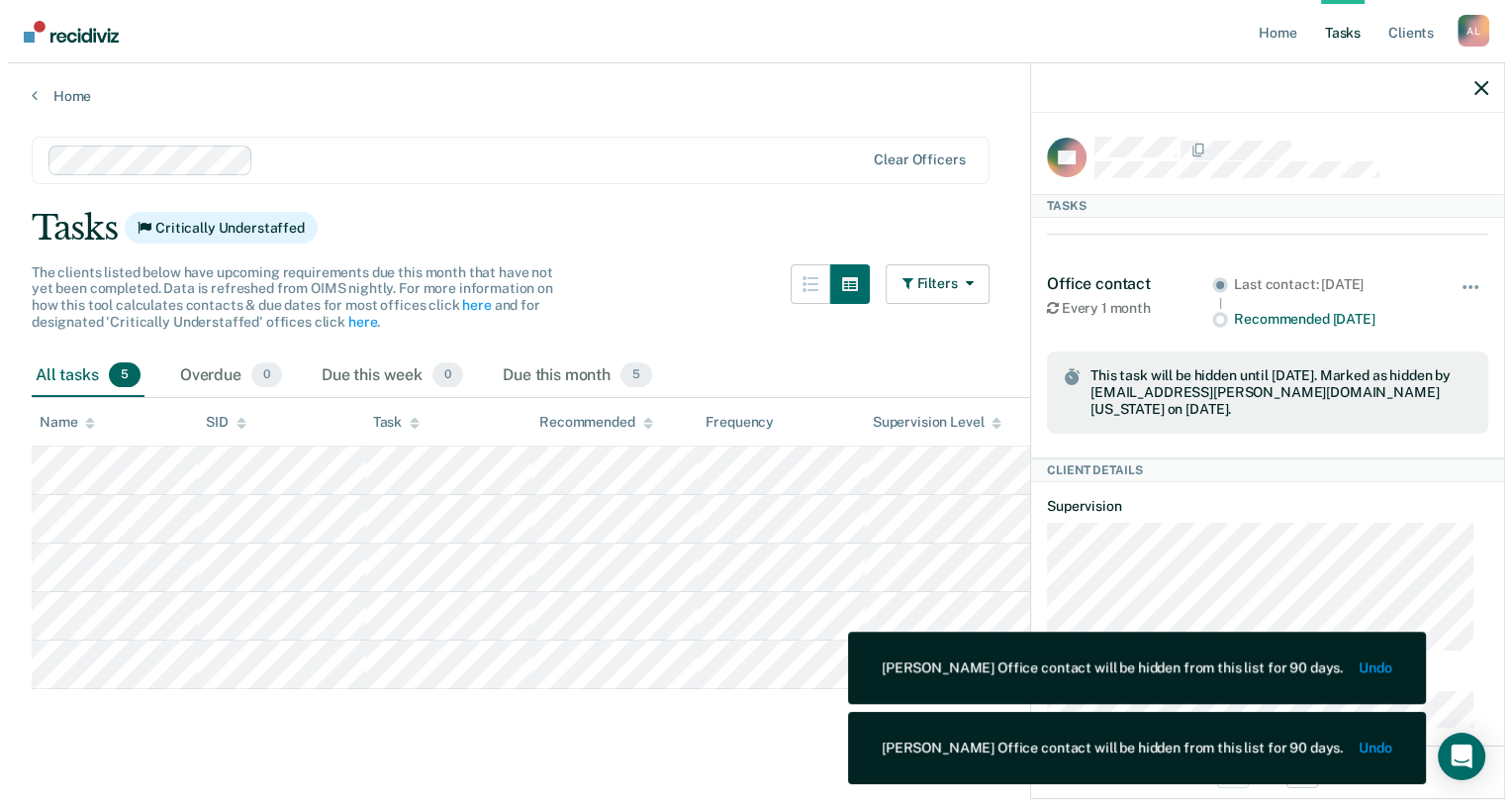 scroll, scrollTop: 0, scrollLeft: 0, axis: both 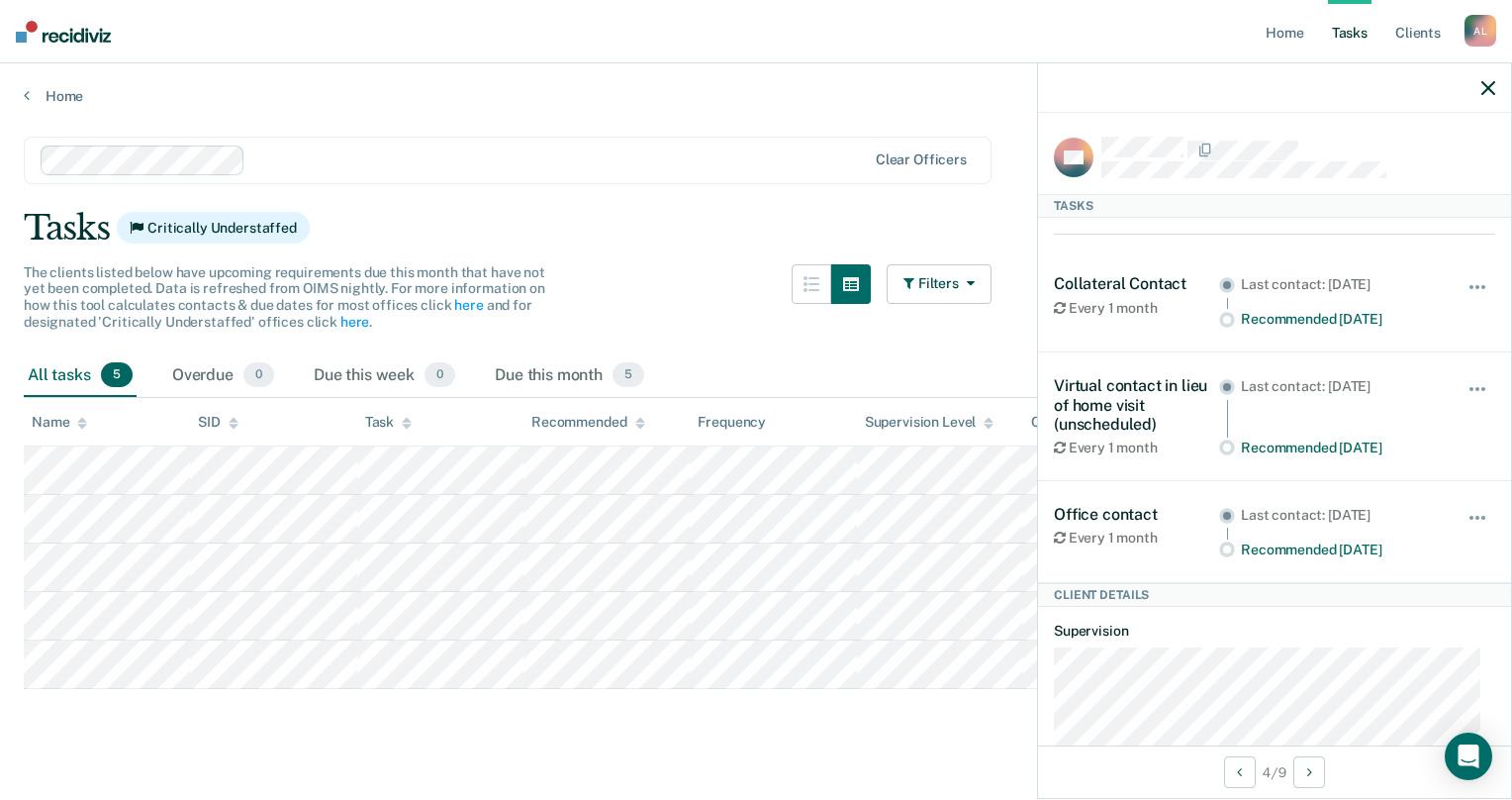 click 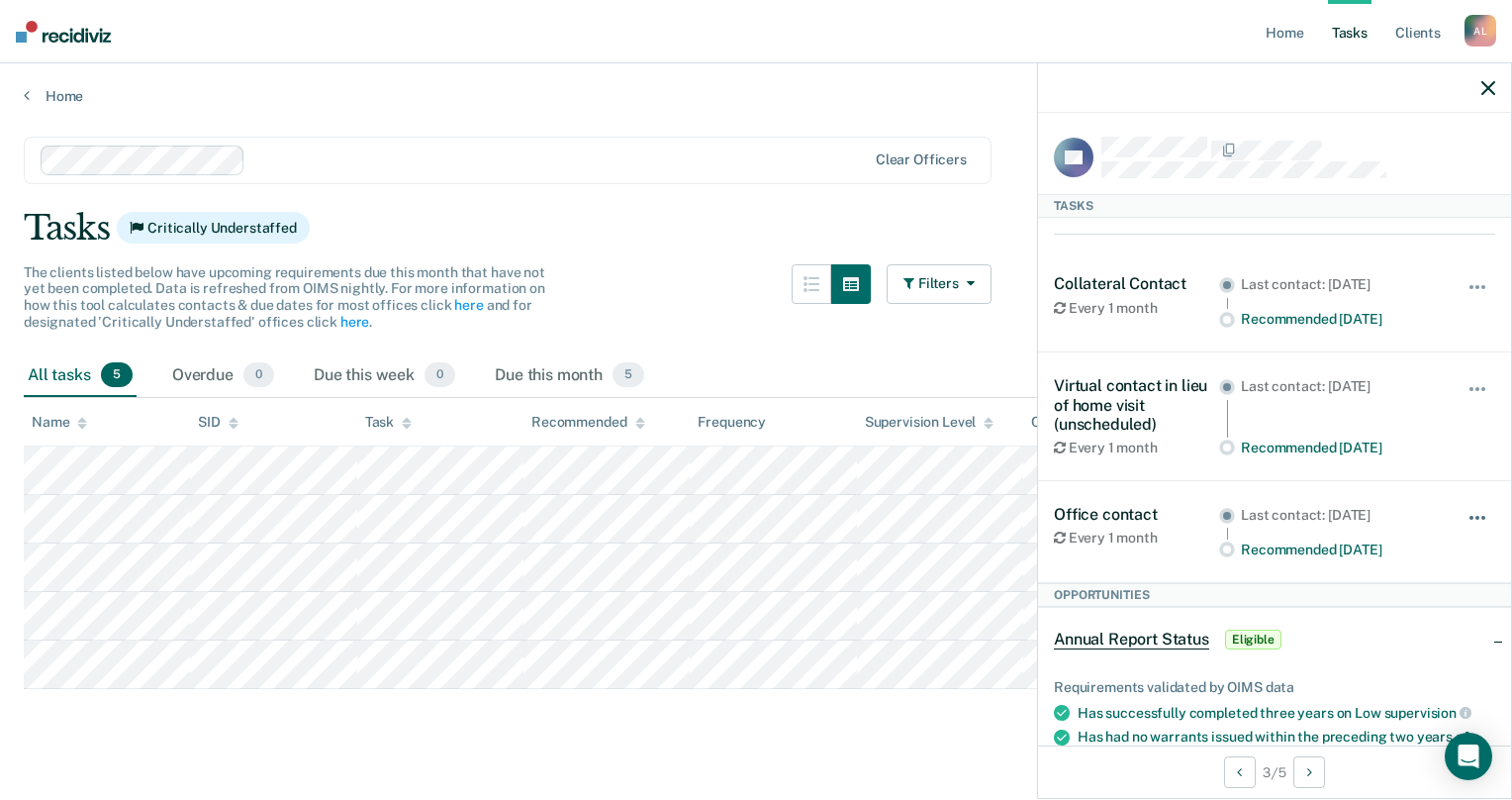 click at bounding box center (1478, 528) 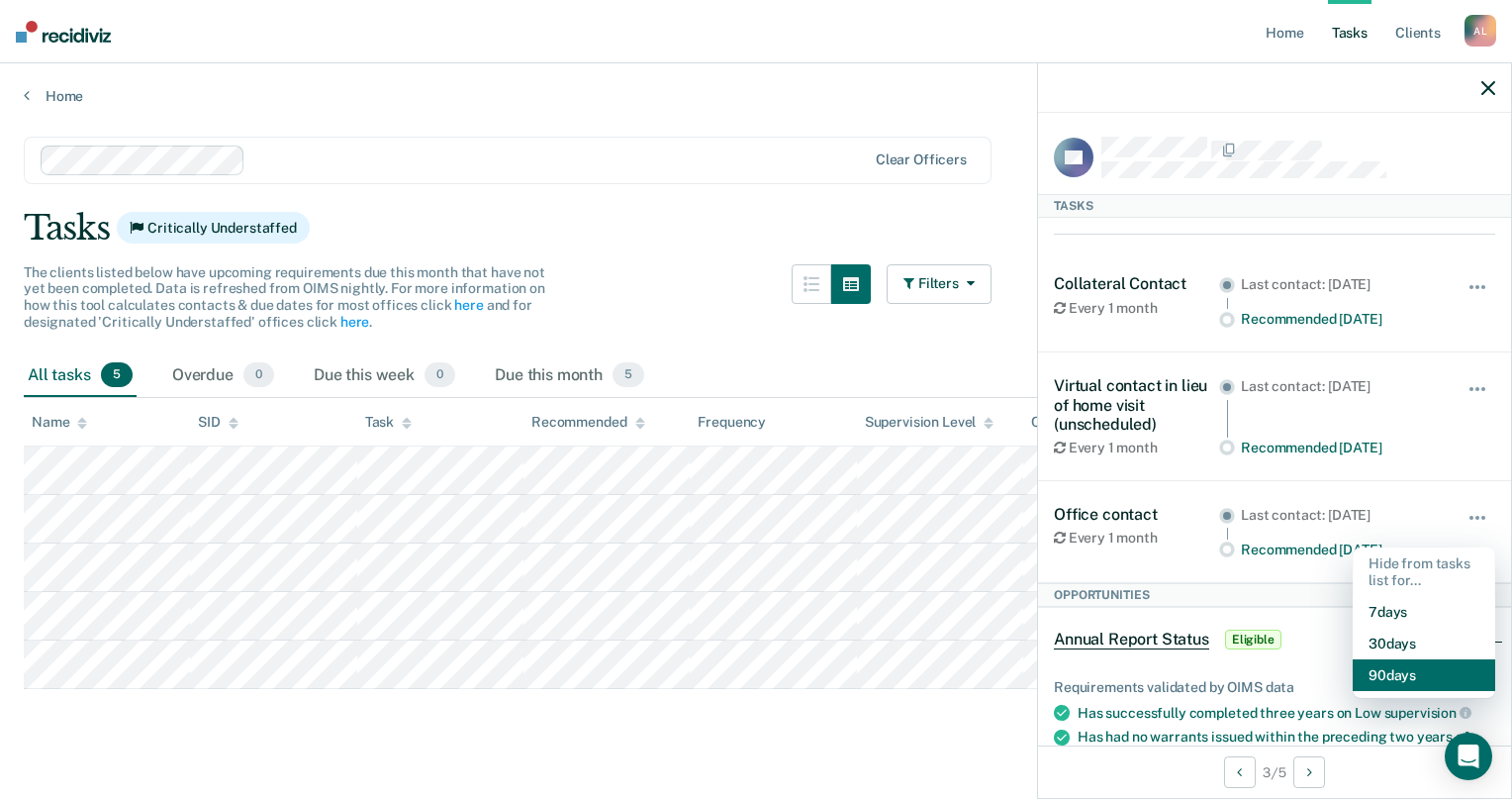 click on "90  days" at bounding box center [1424, 675] 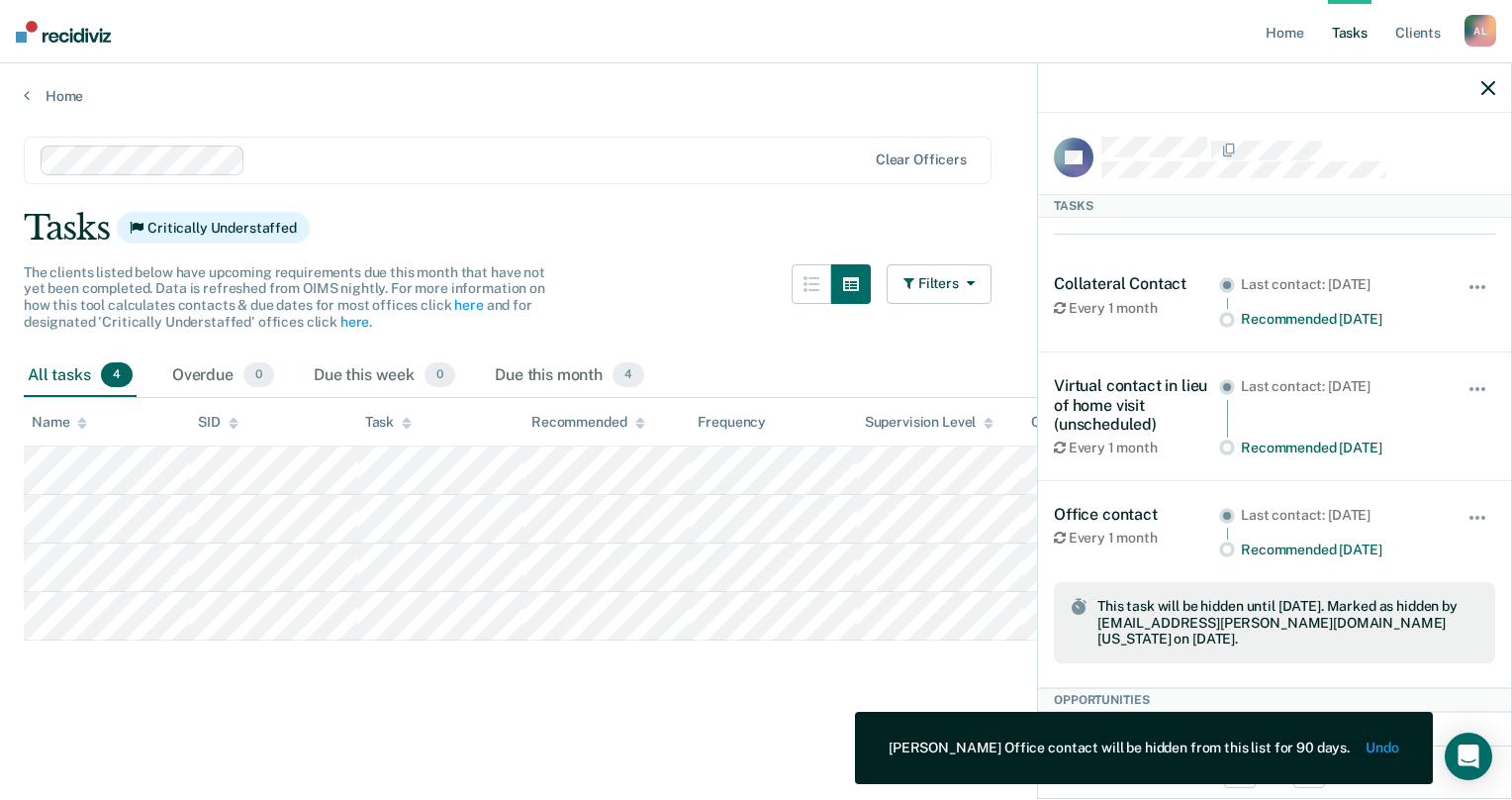click on "All tasks 4 Overdue 0 Due this week 0 Due this month 4" at bounding box center (756, 376) 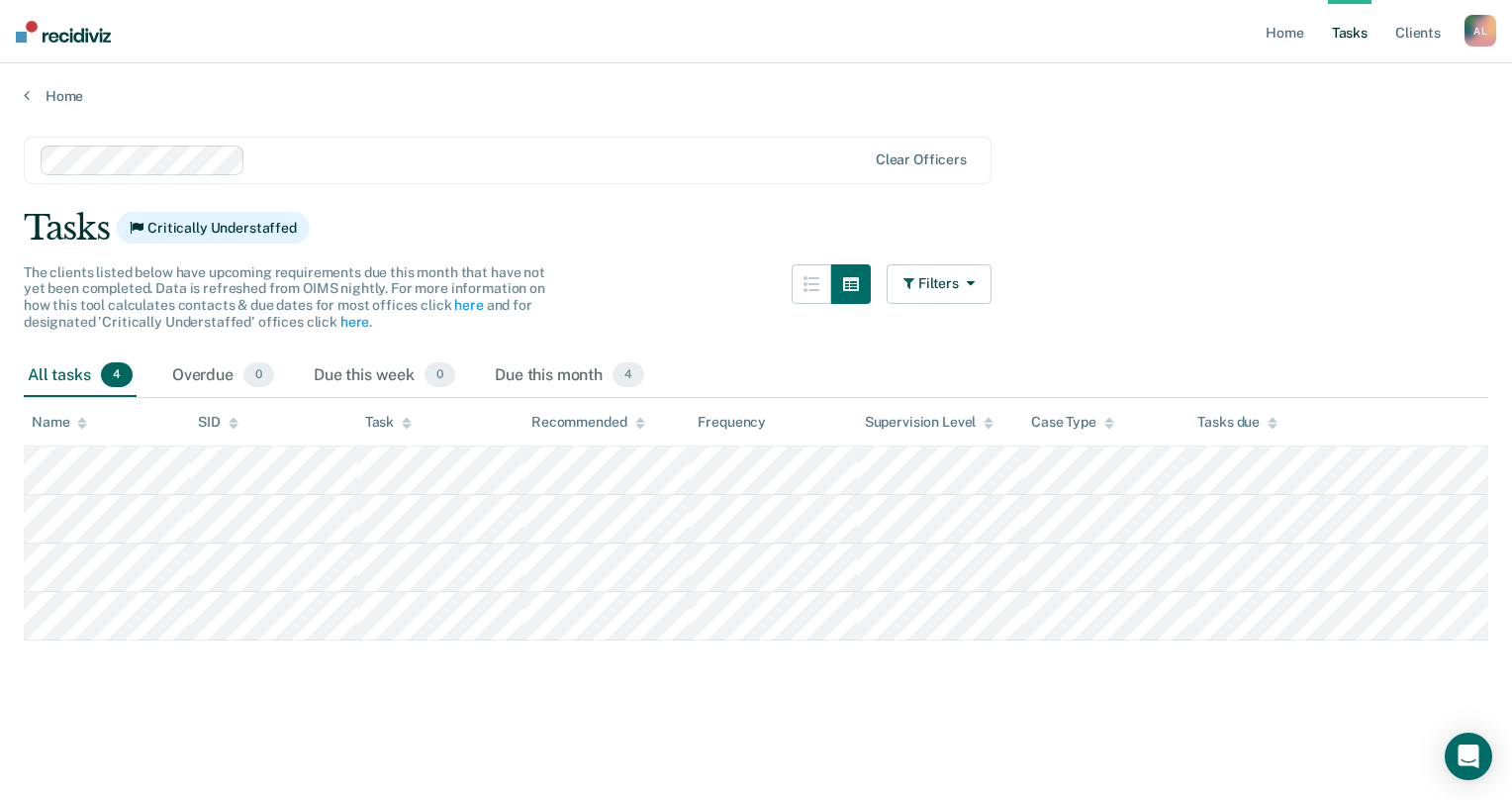 click on "Clear   officers Tasks Critically Understaffed The clients listed below have upcoming requirements due this month that have not yet been completed. Data is refreshed from OIMS nightly. For more information on how this tool calculates contacts & due dates for most offices click   here   and for designated 'Critically Understaffed' offices click   here .  Filters Contact Type Collateral Contact 23 ONLY Home Contact, Sch. 0 ONLY Home Contact, Unsch. 45 ONLY Home Contact, Misc. 2 ONLY In-Custody Contact 0 ONLY Office Contact 4 ONLY Field Contact, Sch. 0 ONLY Field Contact, Unsch. 0 ONLY Electronic Contact, Sch. 0 ONLY Electronic Contact, Unsch. 0 ONLY Electronic or Office Contact 3 ONLY Generic Contact 0 ONLY Assessments 1 ONLY Supervision Level Annual 0 ONLY Low 34 ONLY Low-Moderate 30 ONLY Moderate 14 ONLY High 0 ONLY In-custody 0 ONLY Case Type Regular 0 ONLY Annual 0 ONLY Sex offender 78 ONLY Substance abuse - phase 1 0 ONLY Substance abuse - phase 2 0 ONLY Substance abuse - phase 3 0 ONLY Mentally ill 0 ONLY" at bounding box center [756, 450] 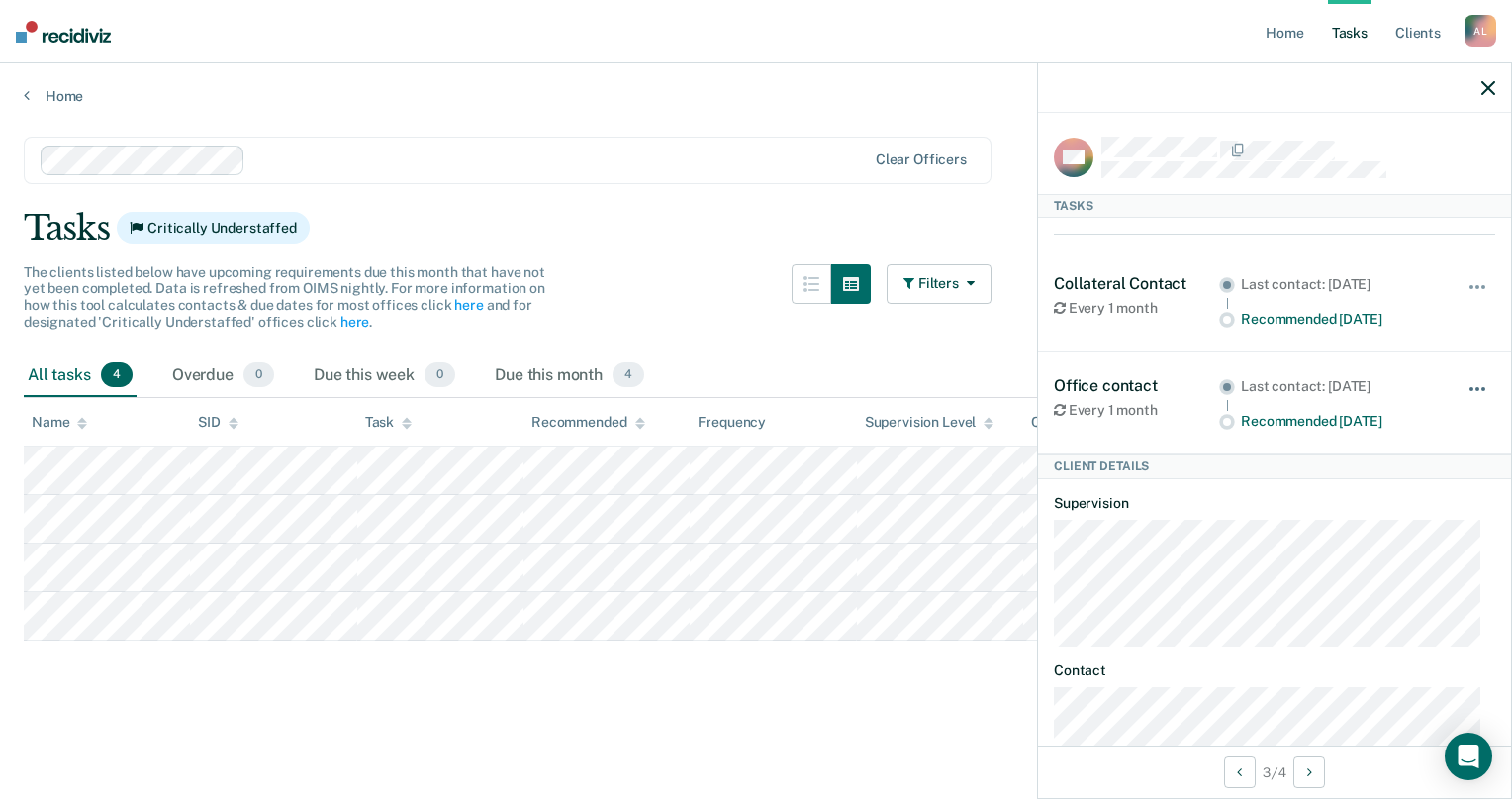 click at bounding box center (1478, 399) 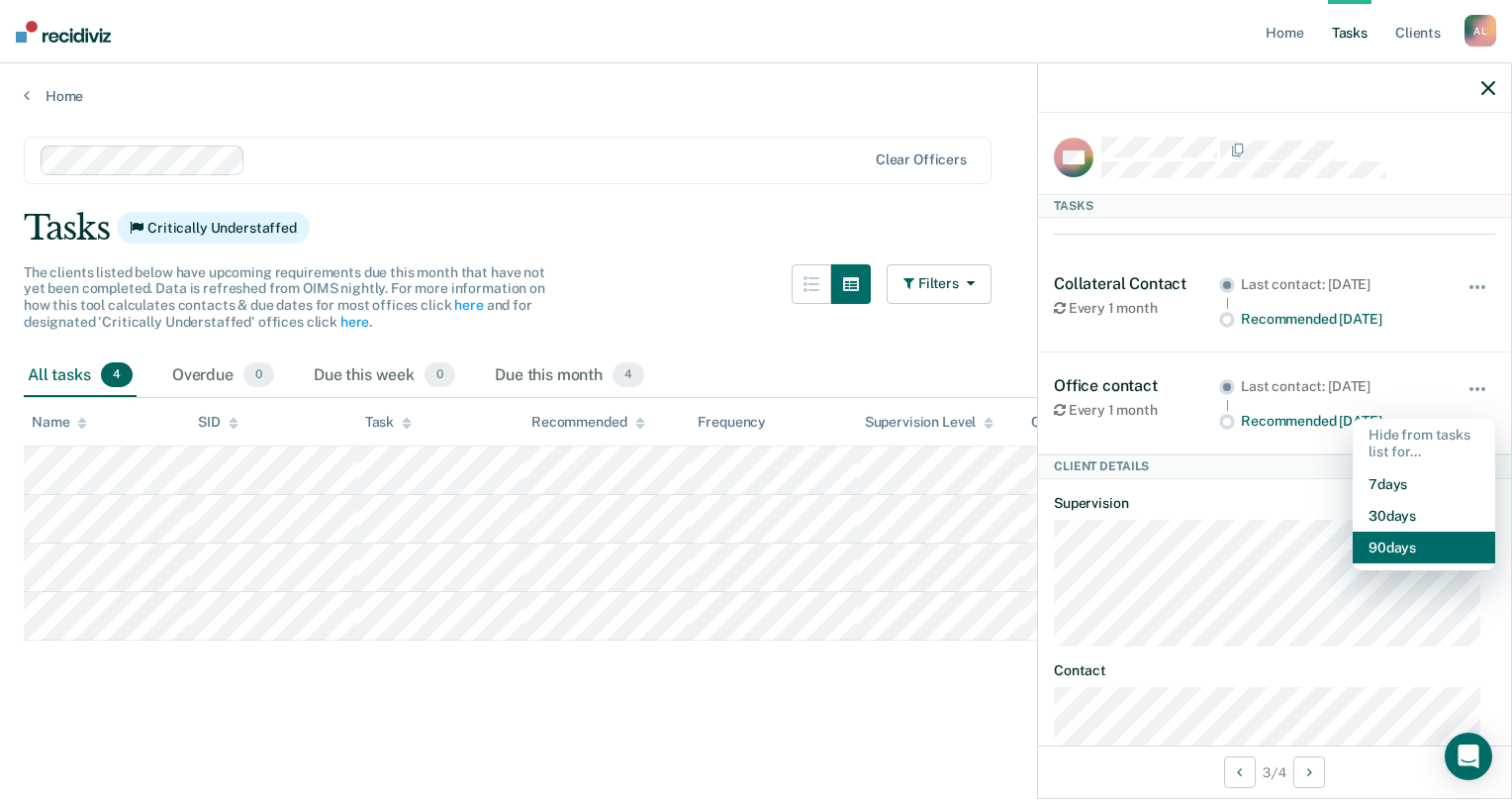 click on "90  days" at bounding box center (1424, 548) 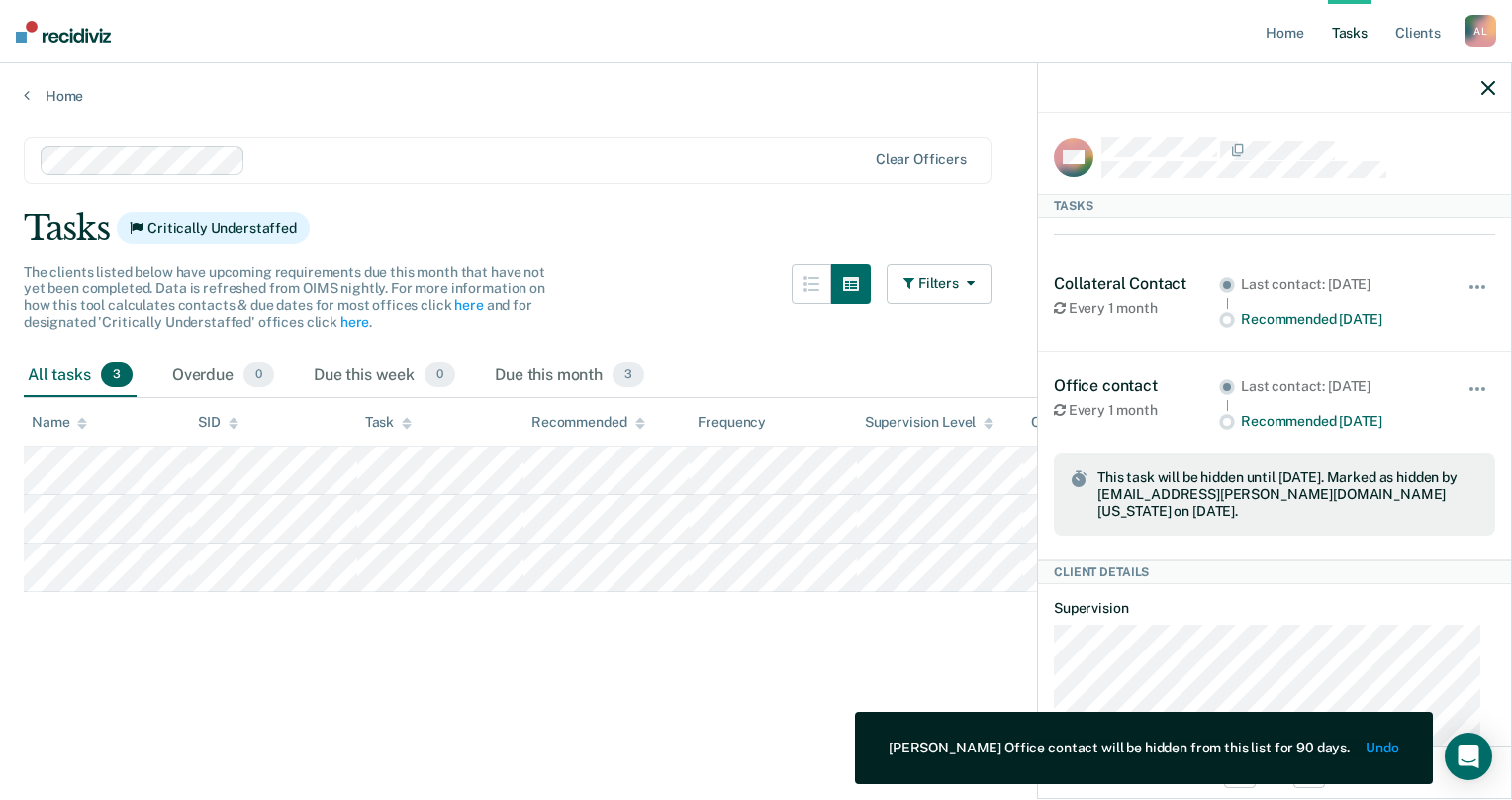 click on "Clear   officers Tasks Critically Understaffed The clients listed below have upcoming requirements due this month that have not yet been completed. Data is refreshed from OIMS nightly. For more information on how this tool calculates contacts & due dates for most offices click   here   and for designated 'Critically Understaffed' offices click   here .  Filters Contact Type Collateral Contact 23 ONLY Home Contact, Sch. 0 ONLY Home Contact, Unsch. 45 ONLY Home Contact, Misc. 2 ONLY In-Custody Contact 0 ONLY Office Contact 3 ONLY Field Contact, Sch. 0 ONLY Field Contact, Unsch. 0 ONLY Electronic Contact, Sch. 0 ONLY Electronic Contact, Unsch. 0 ONLY Electronic or Office Contact 3 ONLY Generic Contact 0 ONLY Assessments 1 ONLY Supervision Level Annual 0 ONLY Low 34 ONLY Low-Moderate 29 ONLY Moderate 14 ONLY High 0 ONLY In-custody 0 ONLY Case Type Regular 0 ONLY Annual 0 ONLY Sex offender 77 ONLY Substance abuse - phase 1 0 ONLY Substance abuse - phase 2 0 ONLY Substance abuse - phase 3 0 ONLY Mentally ill 0 ONLY" at bounding box center [756, 450] 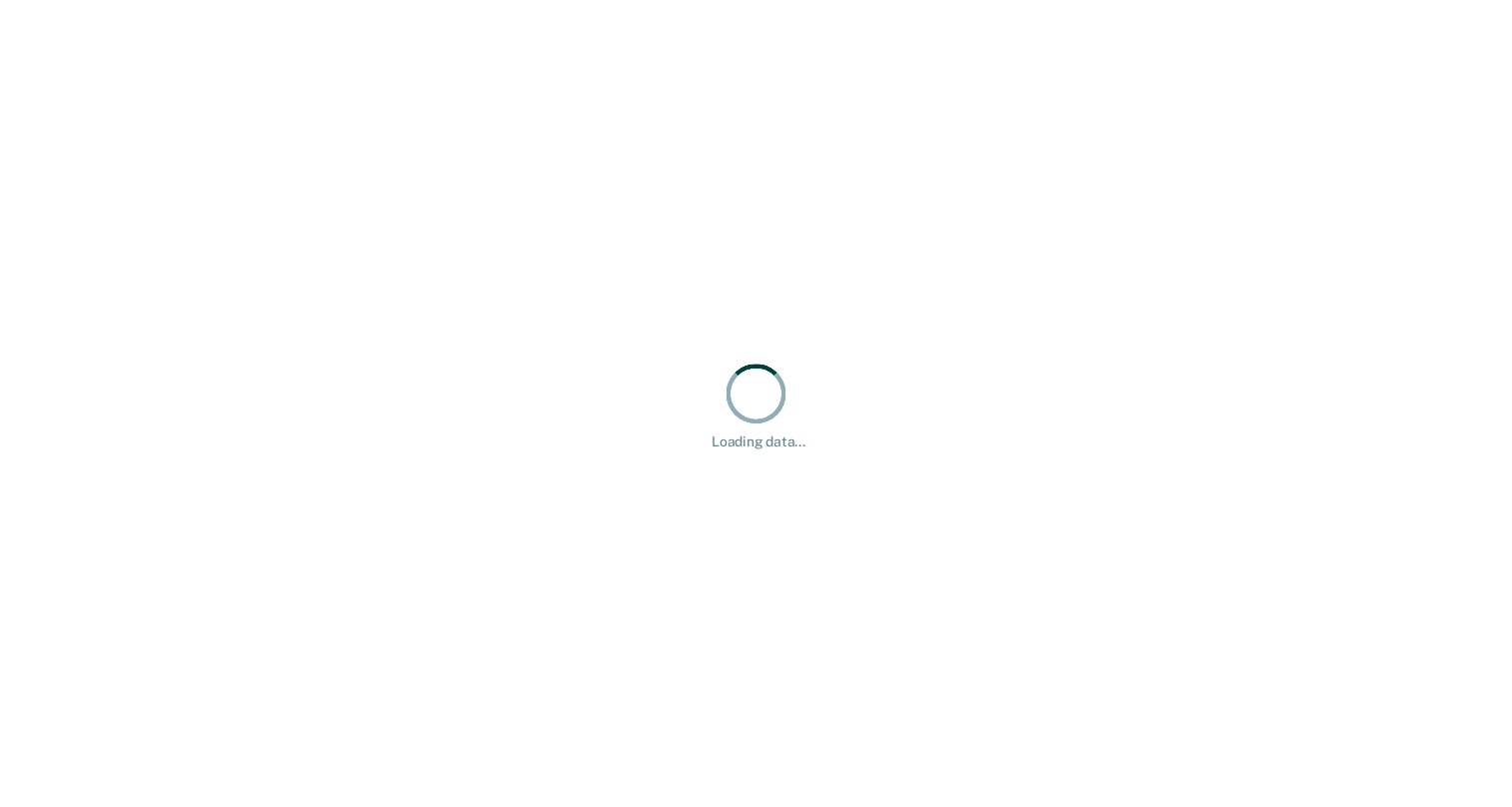 scroll, scrollTop: 0, scrollLeft: 0, axis: both 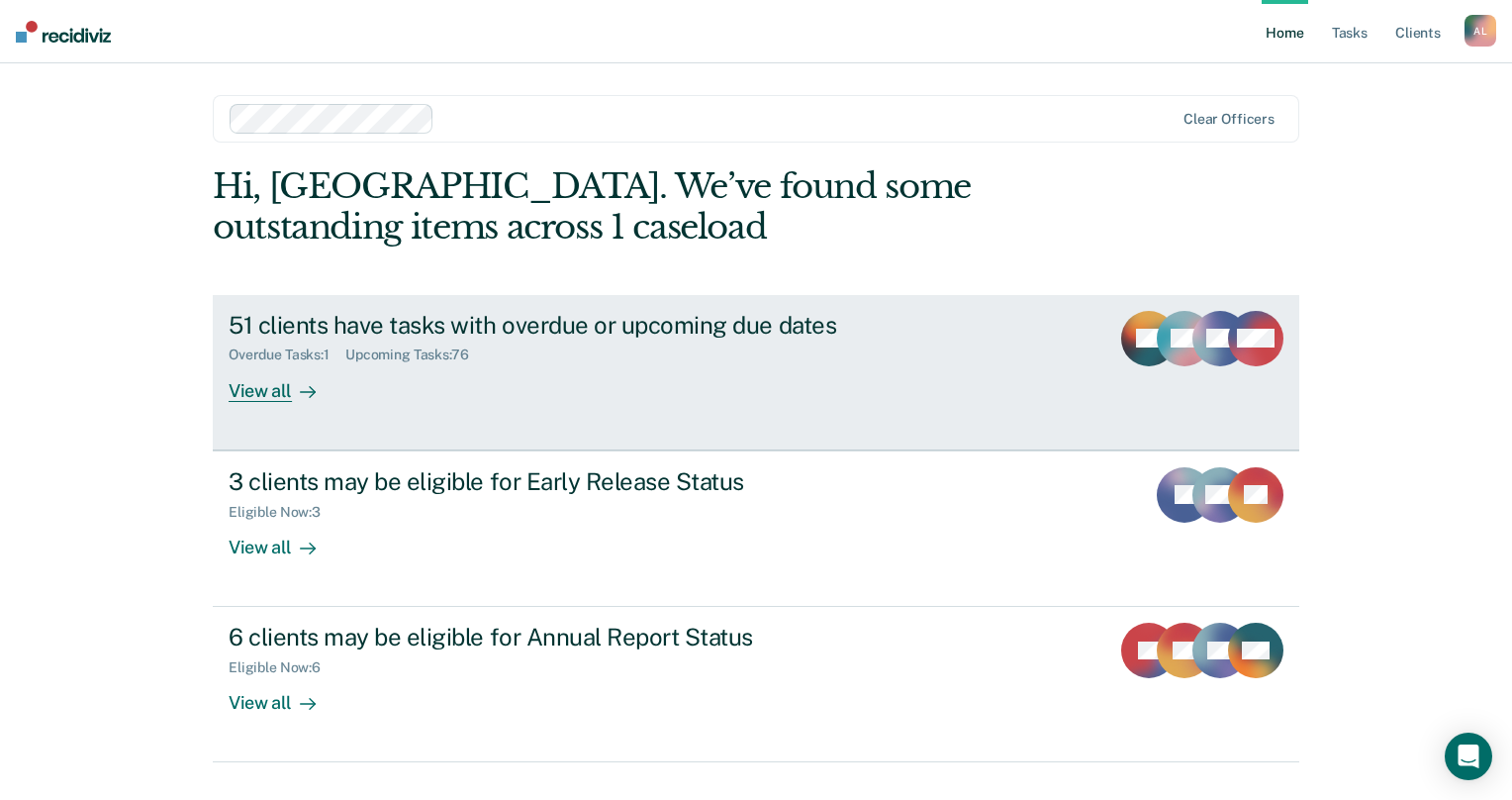 click on "Upcoming Tasks :  76" at bounding box center [415, 354] 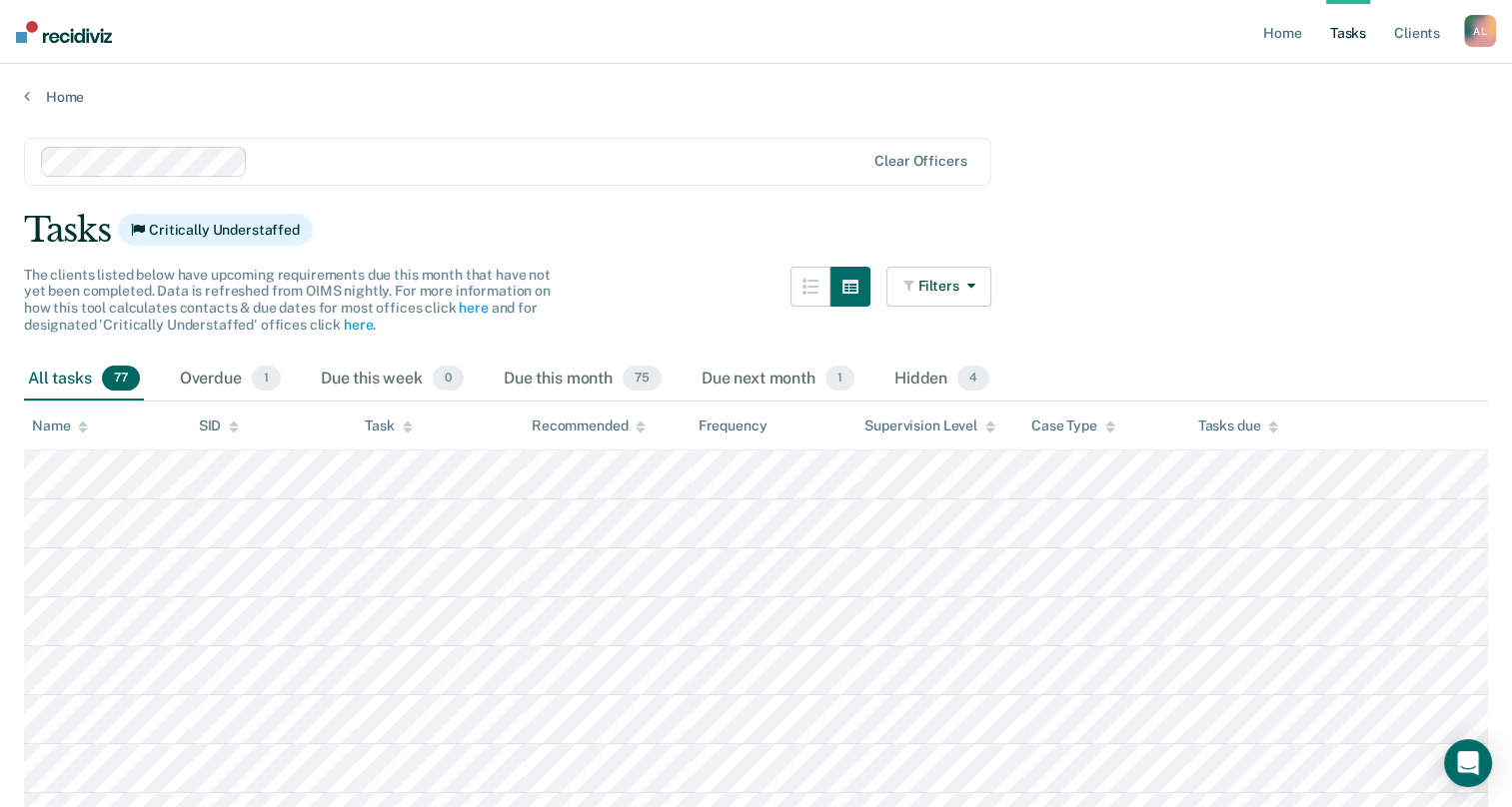 click on "Tasks Critically Understaffed" at bounding box center [756, 230] 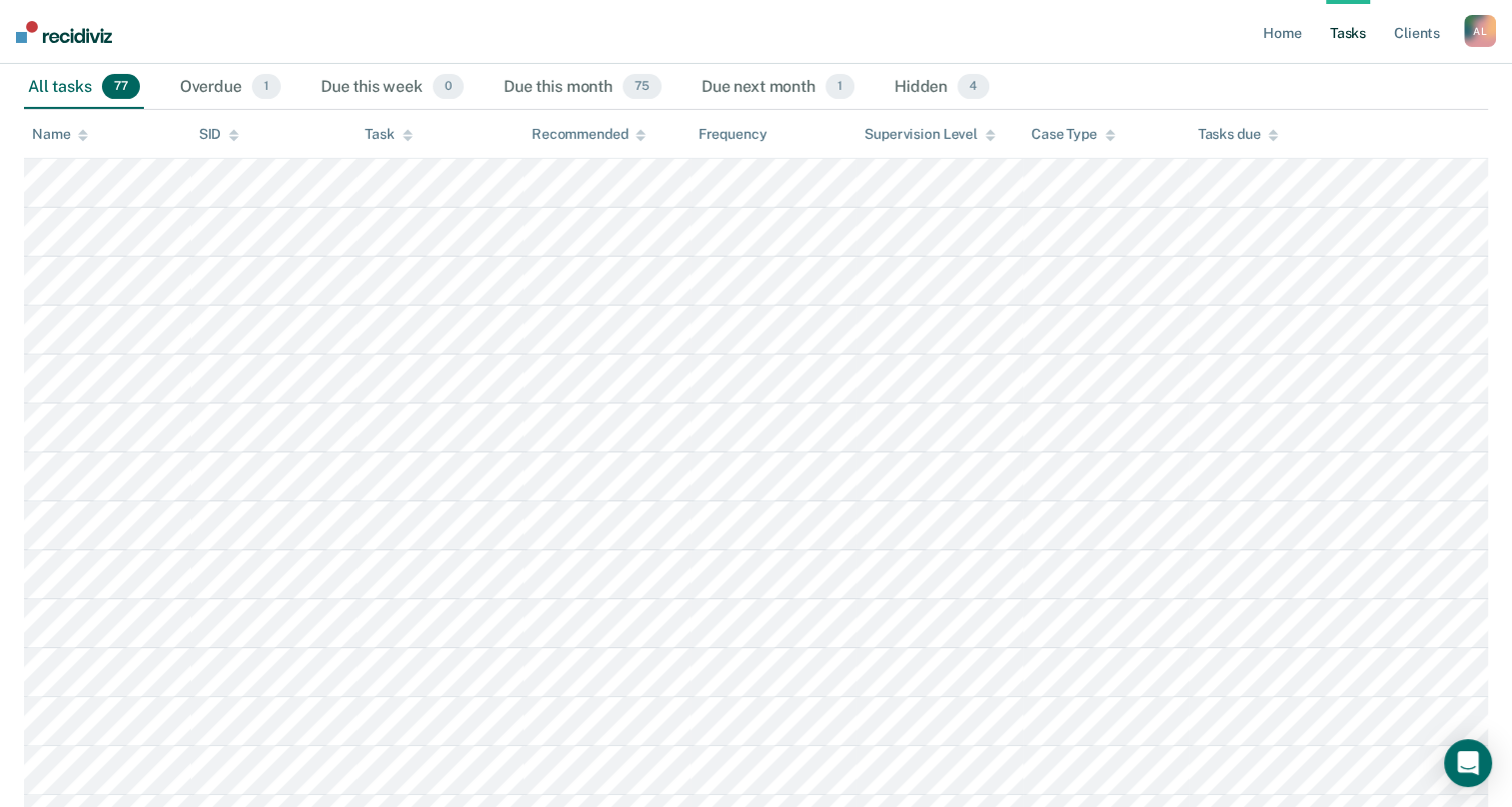 scroll, scrollTop: 300, scrollLeft: 0, axis: vertical 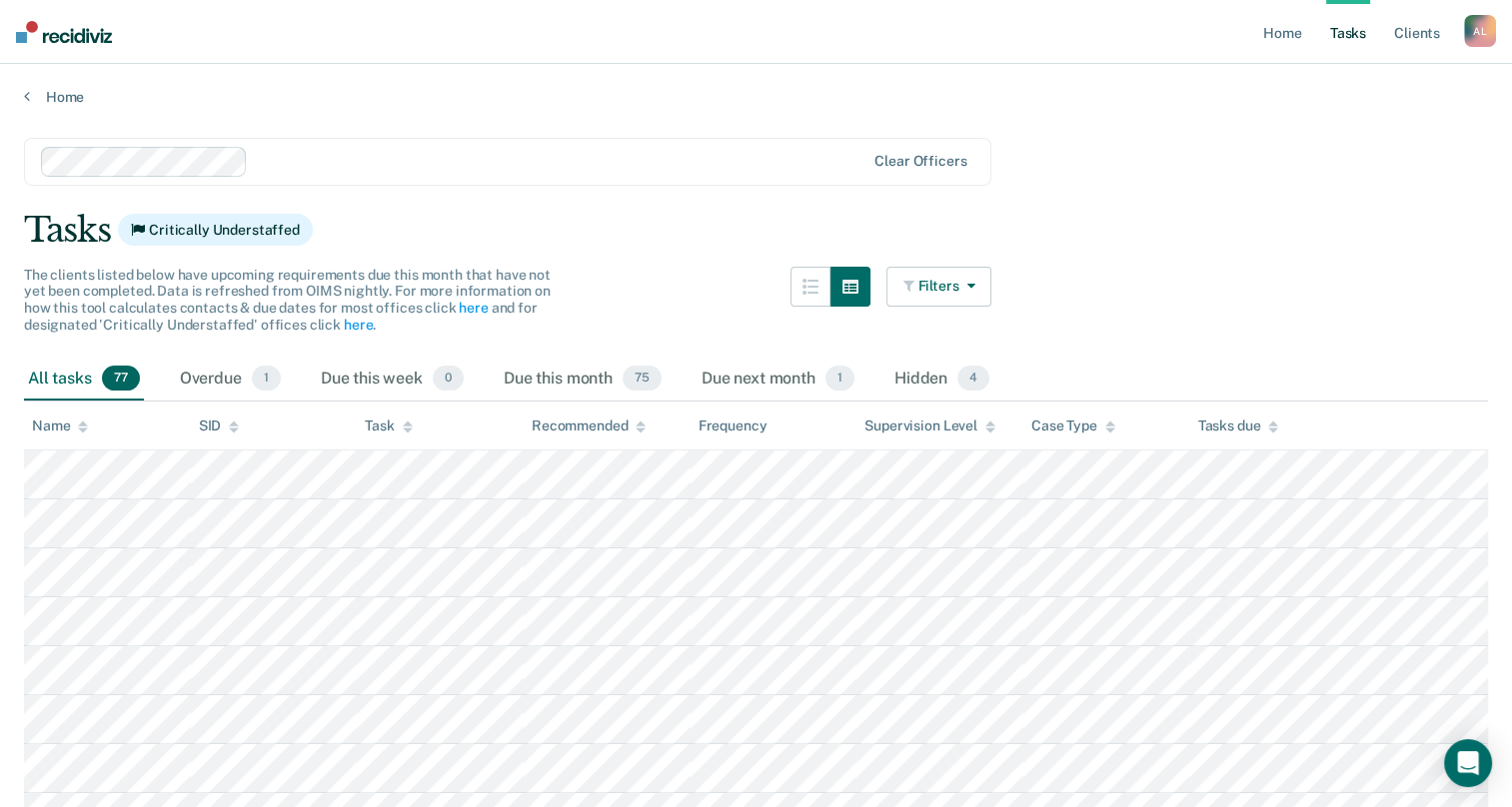 click on "Filters" at bounding box center (939, 287) 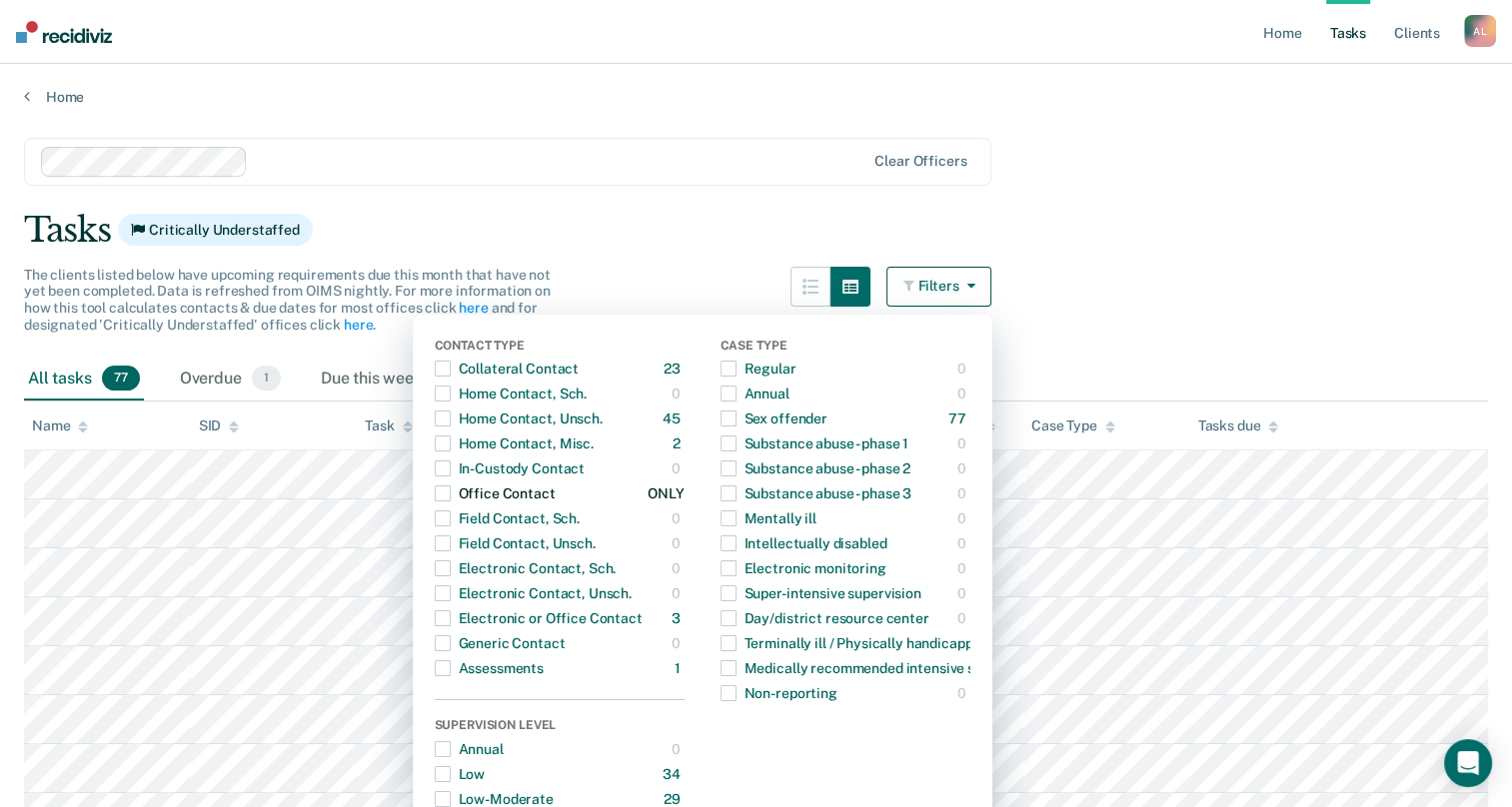 click at bounding box center [443, 493] 